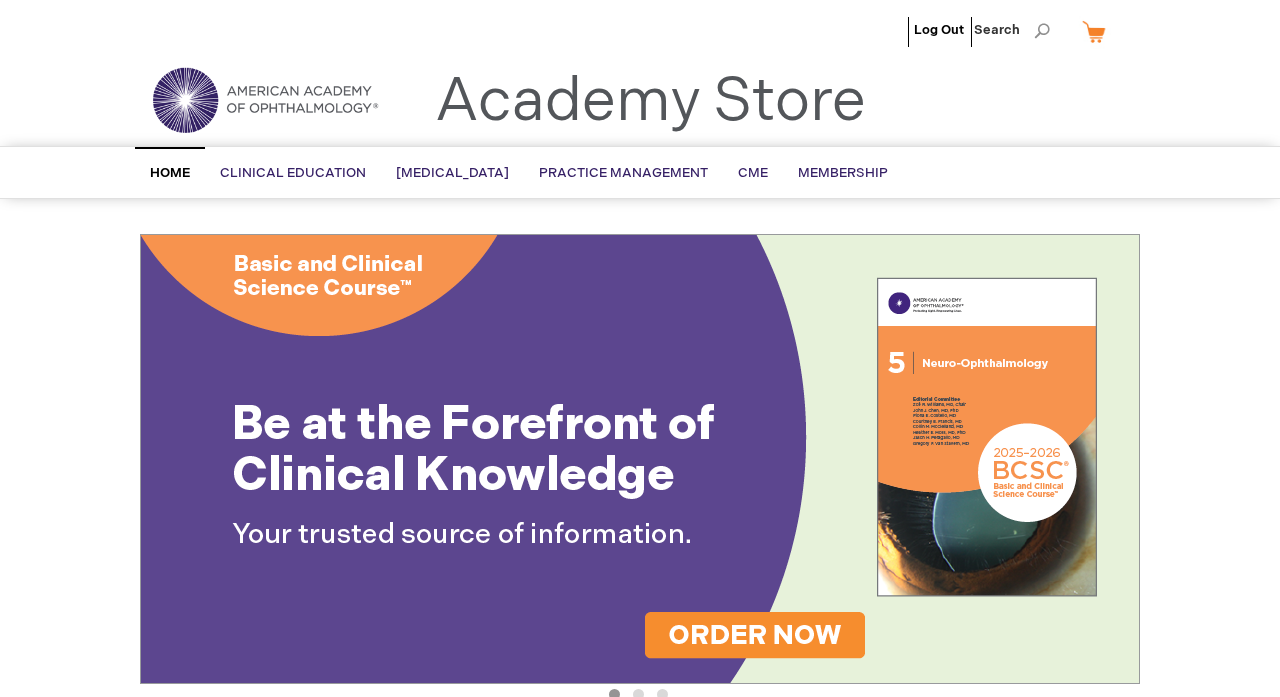 scroll, scrollTop: 0, scrollLeft: 0, axis: both 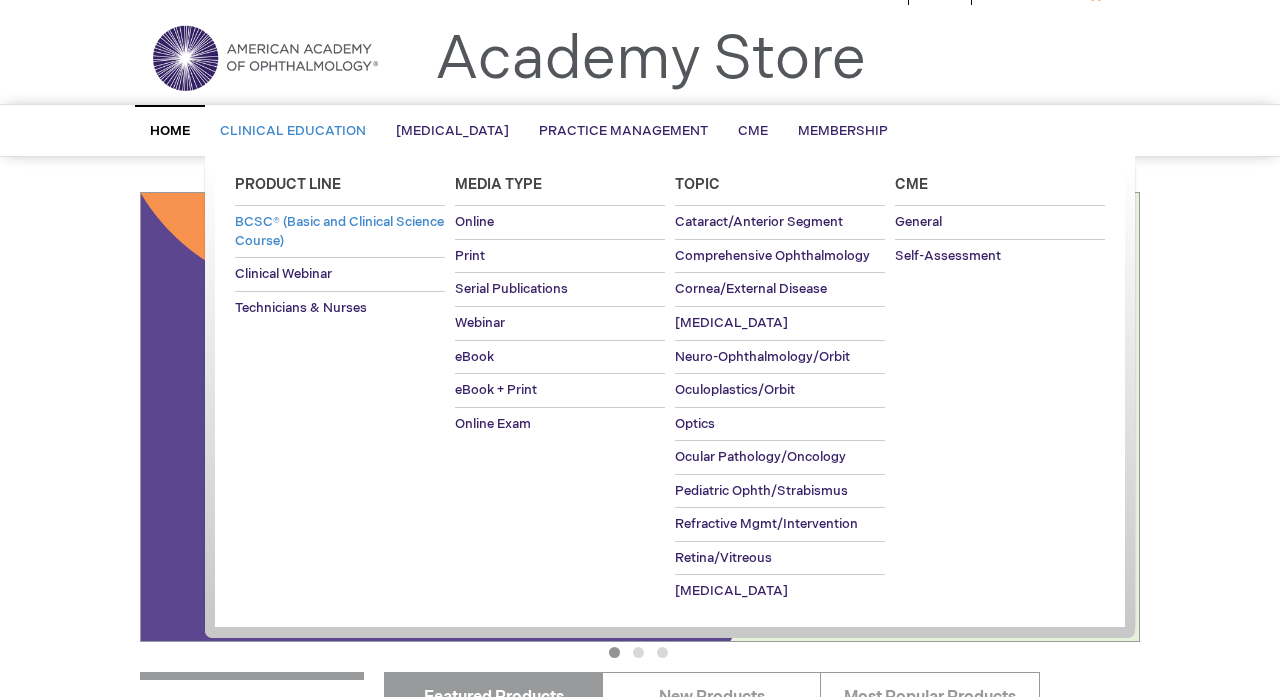 click on "BCSC® (Basic and Clinical Science Course)" at bounding box center (339, 231) 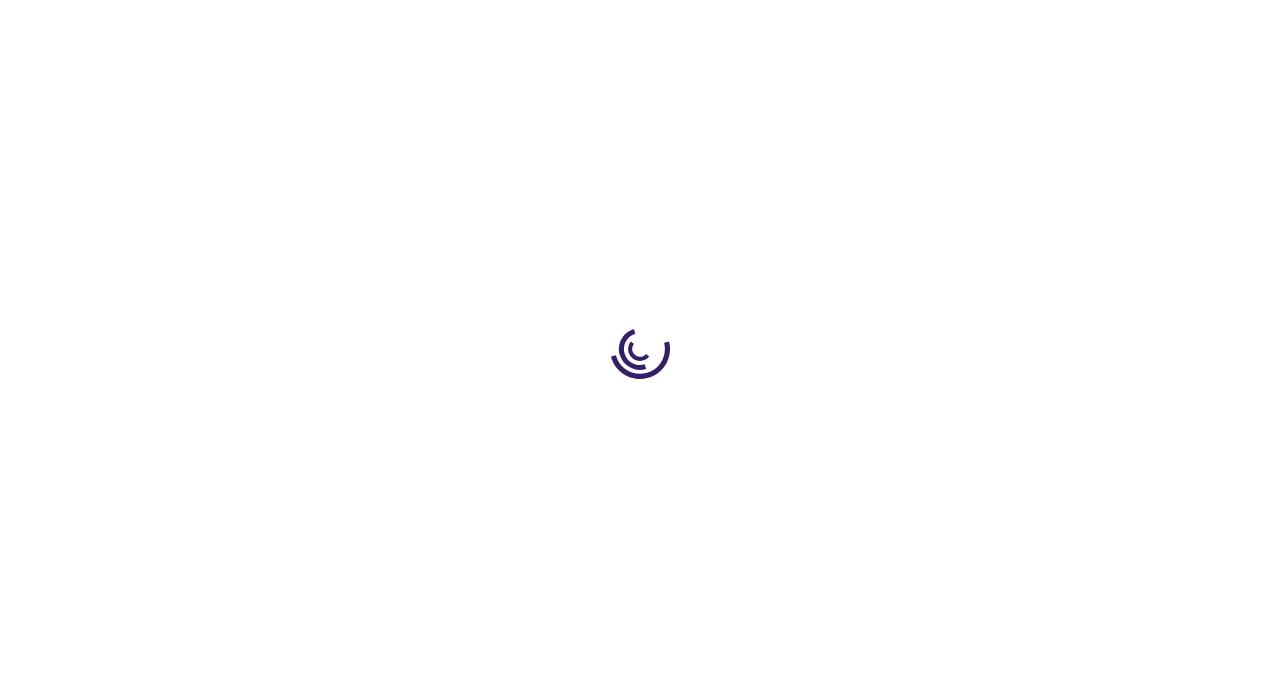 scroll, scrollTop: 0, scrollLeft: 0, axis: both 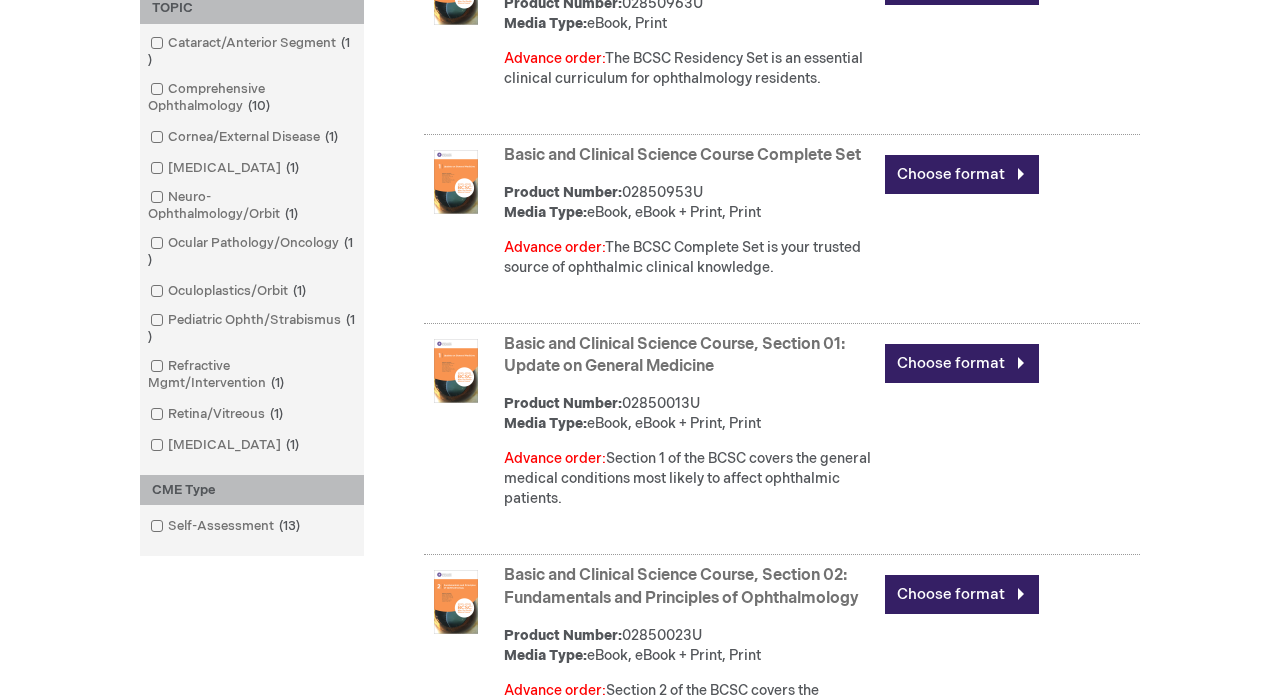 click at bounding box center [456, 371] 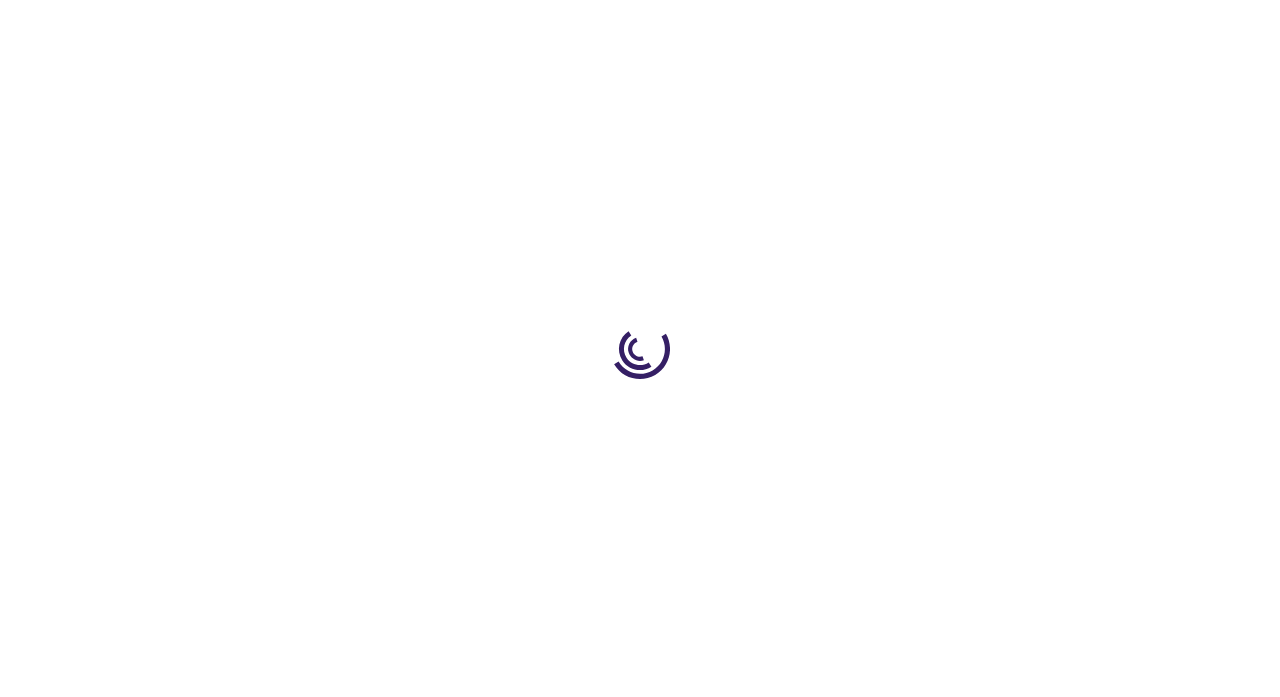 scroll, scrollTop: 0, scrollLeft: 0, axis: both 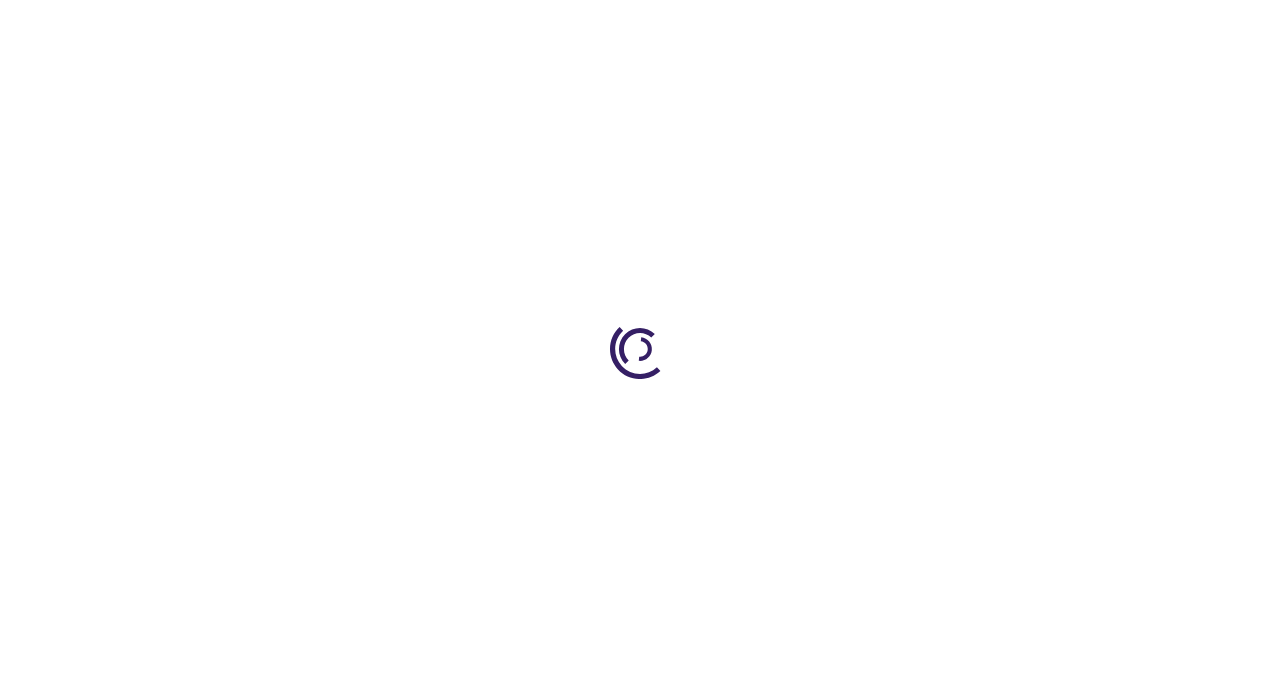 type on "0" 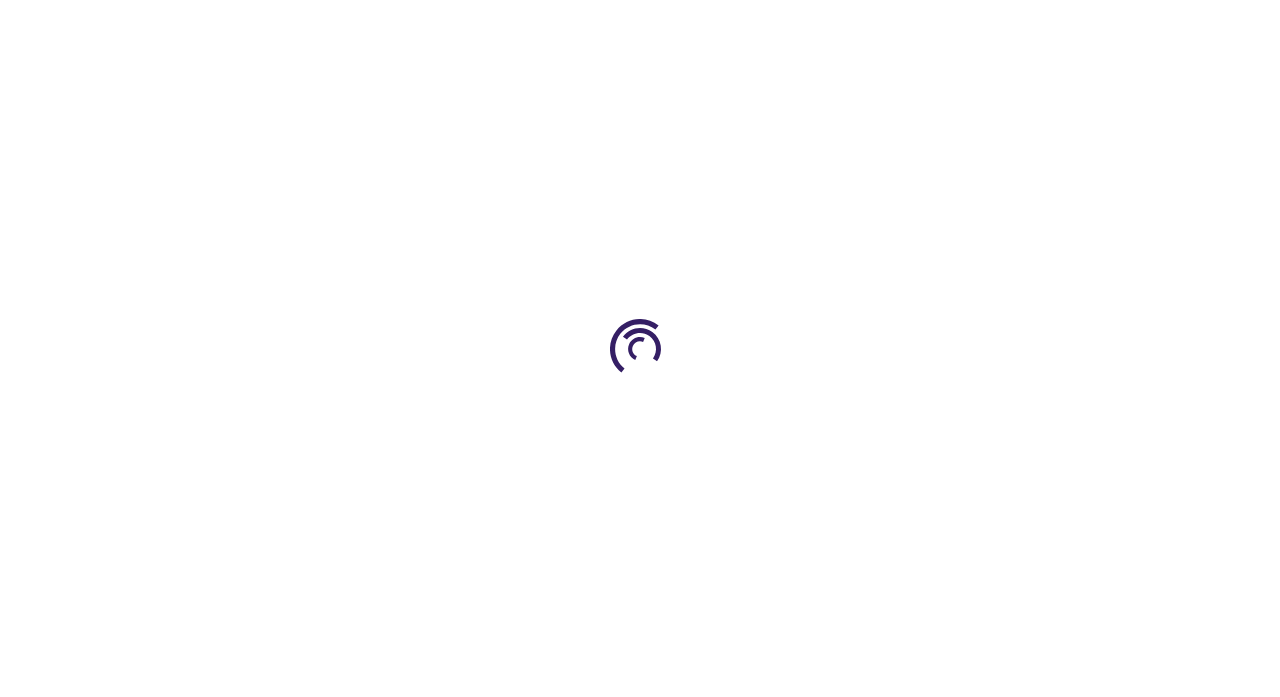 type on "0" 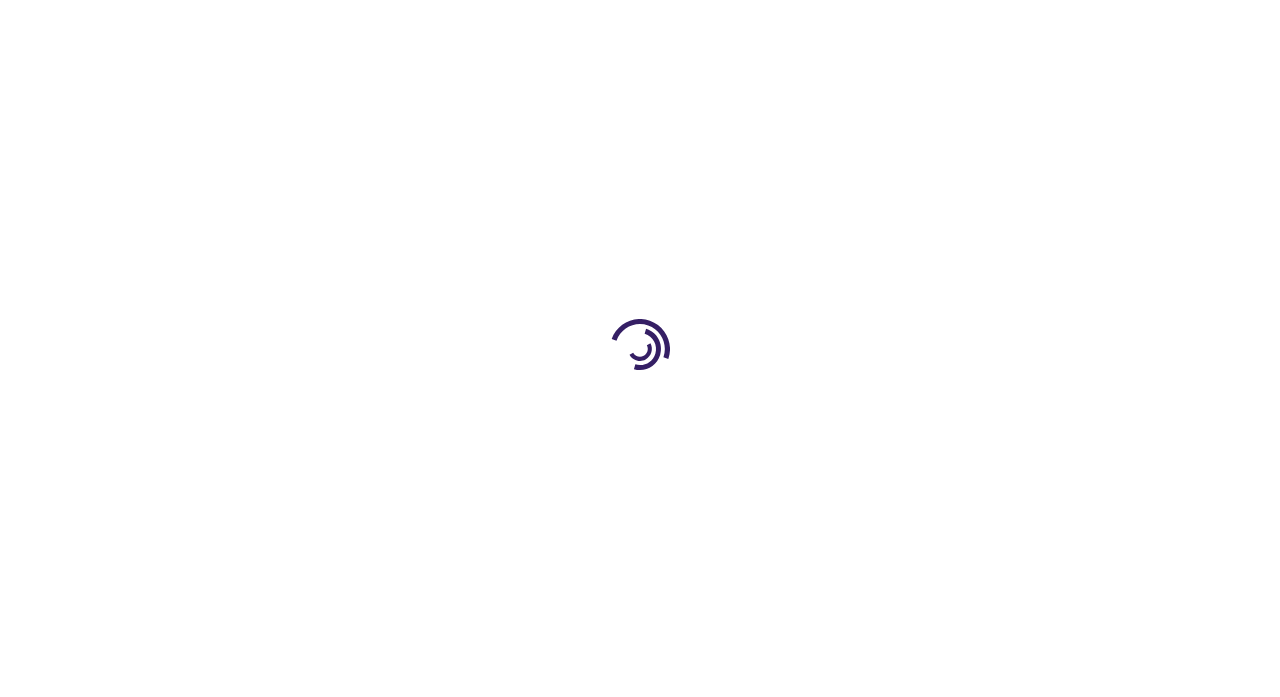 type on "0" 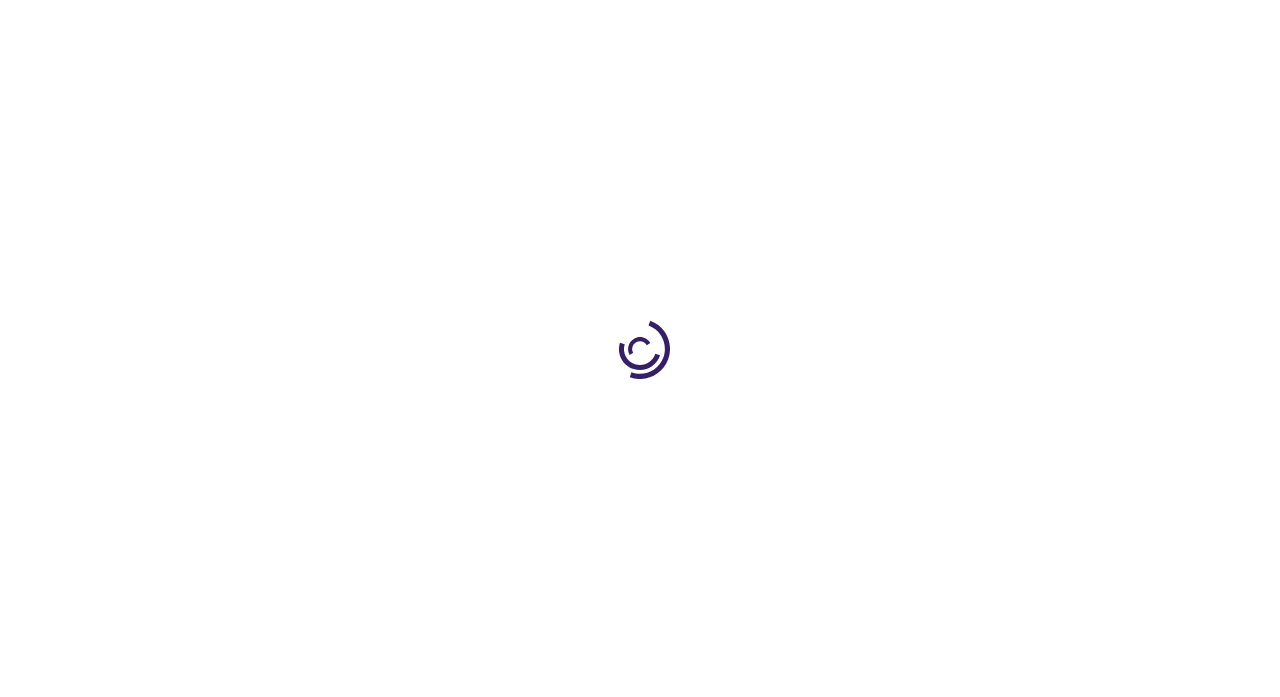 scroll, scrollTop: 0, scrollLeft: 0, axis: both 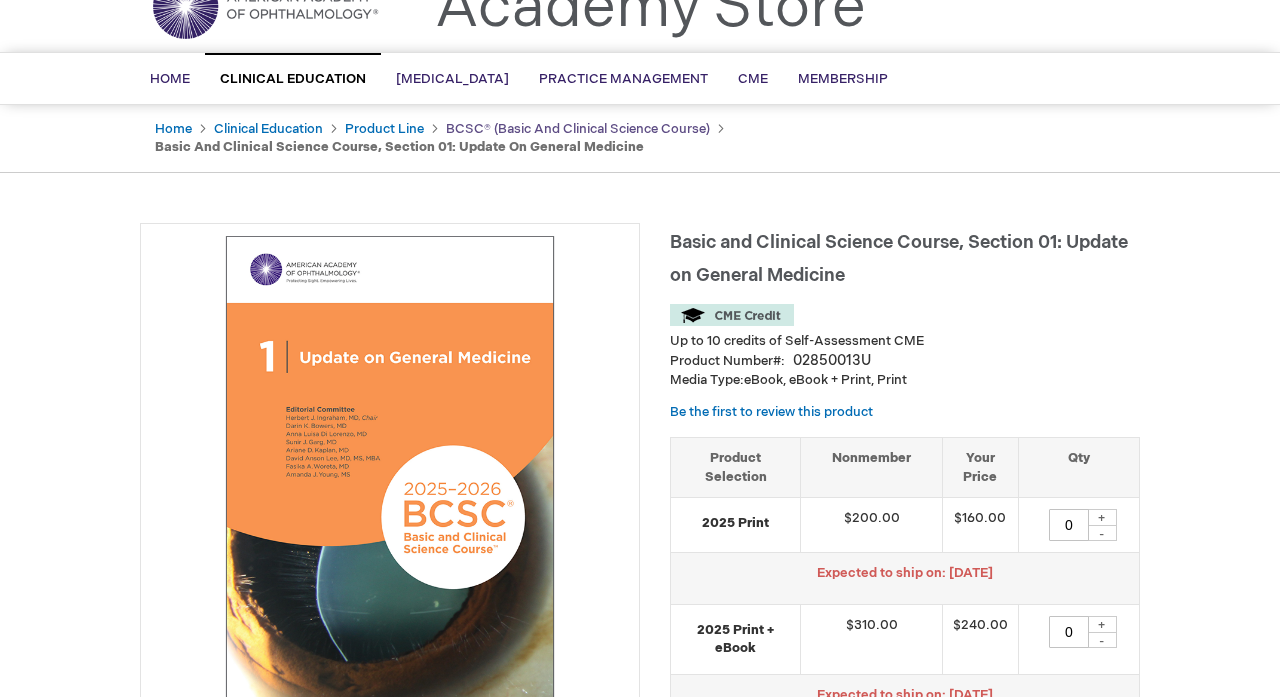 click on "BCSC® (Basic and Clinical Science Course)" at bounding box center (578, 129) 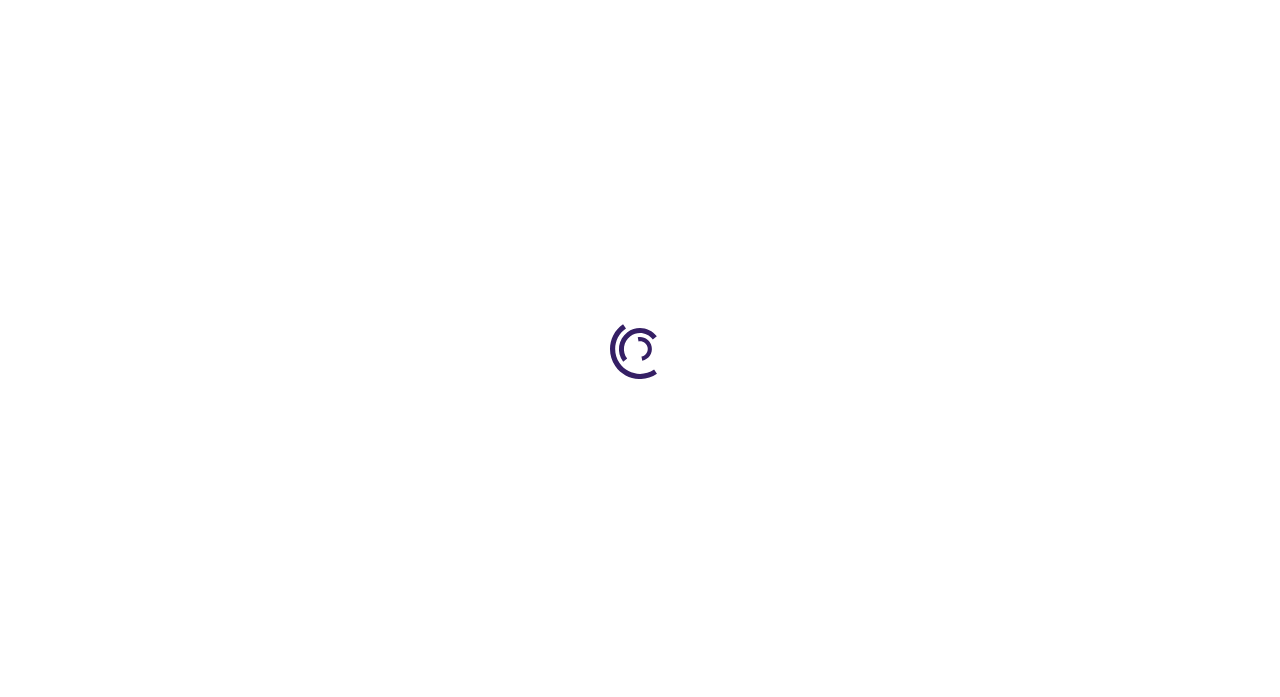 scroll, scrollTop: 0, scrollLeft: 0, axis: both 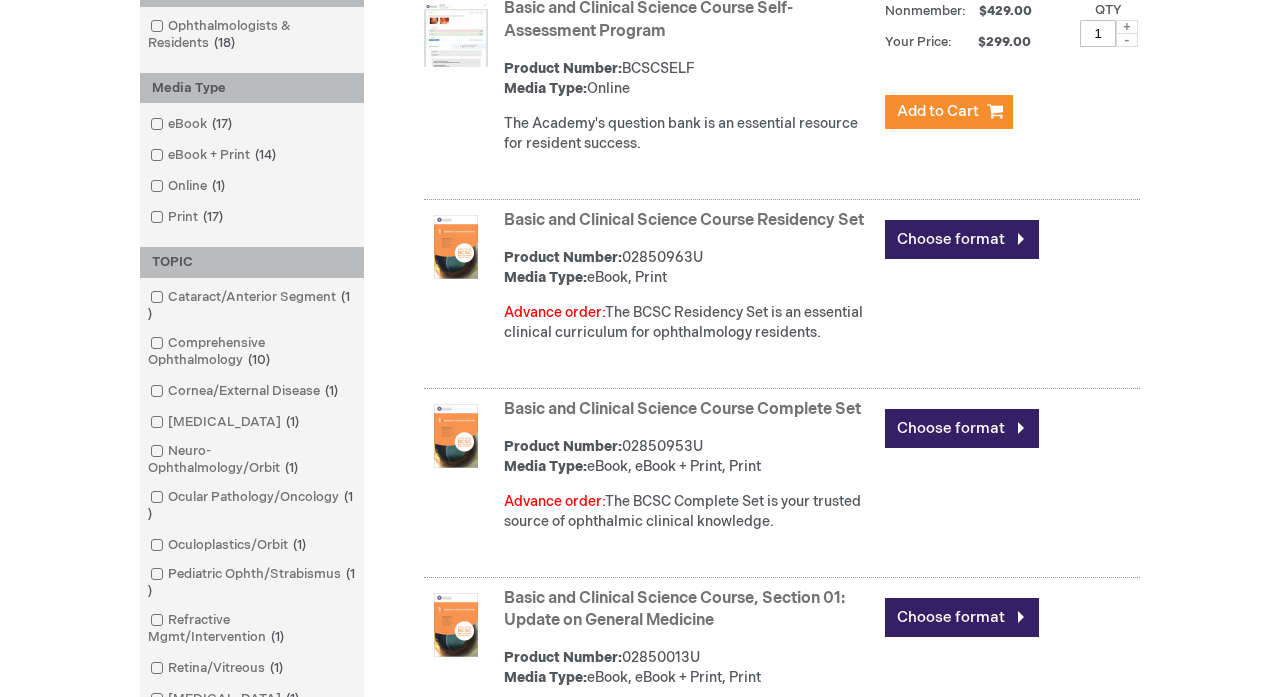 click at bounding box center [456, 436] 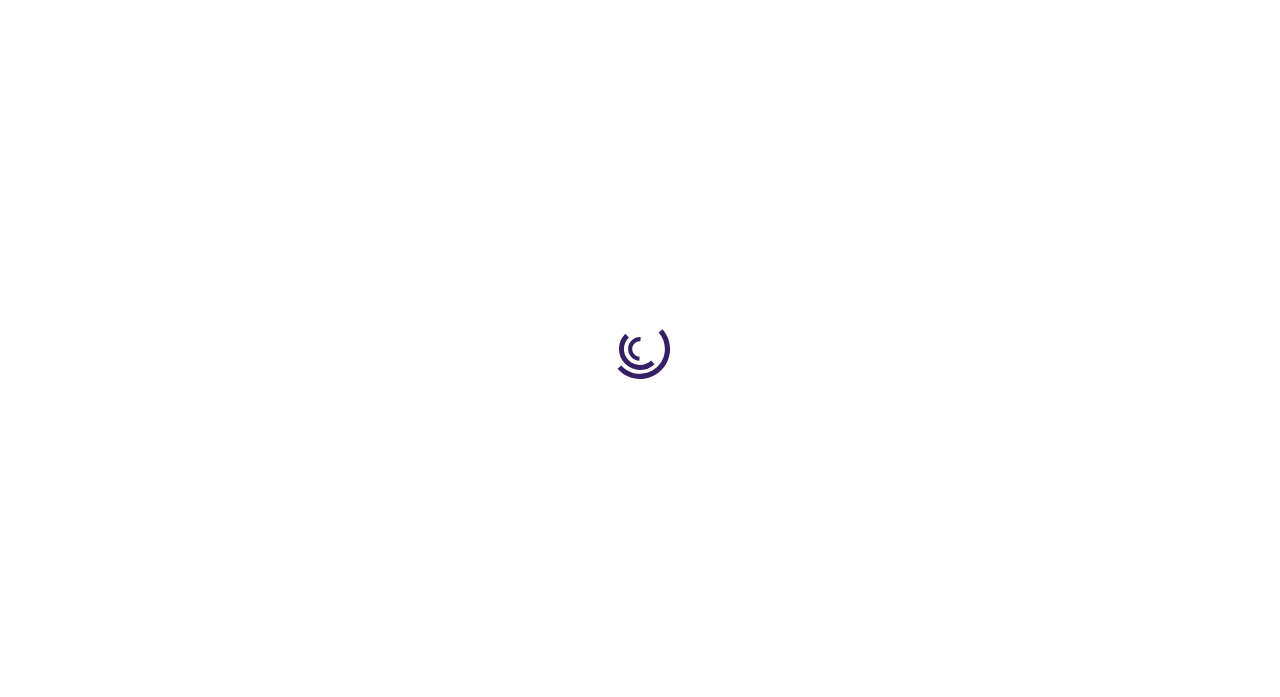 scroll, scrollTop: 0, scrollLeft: 0, axis: both 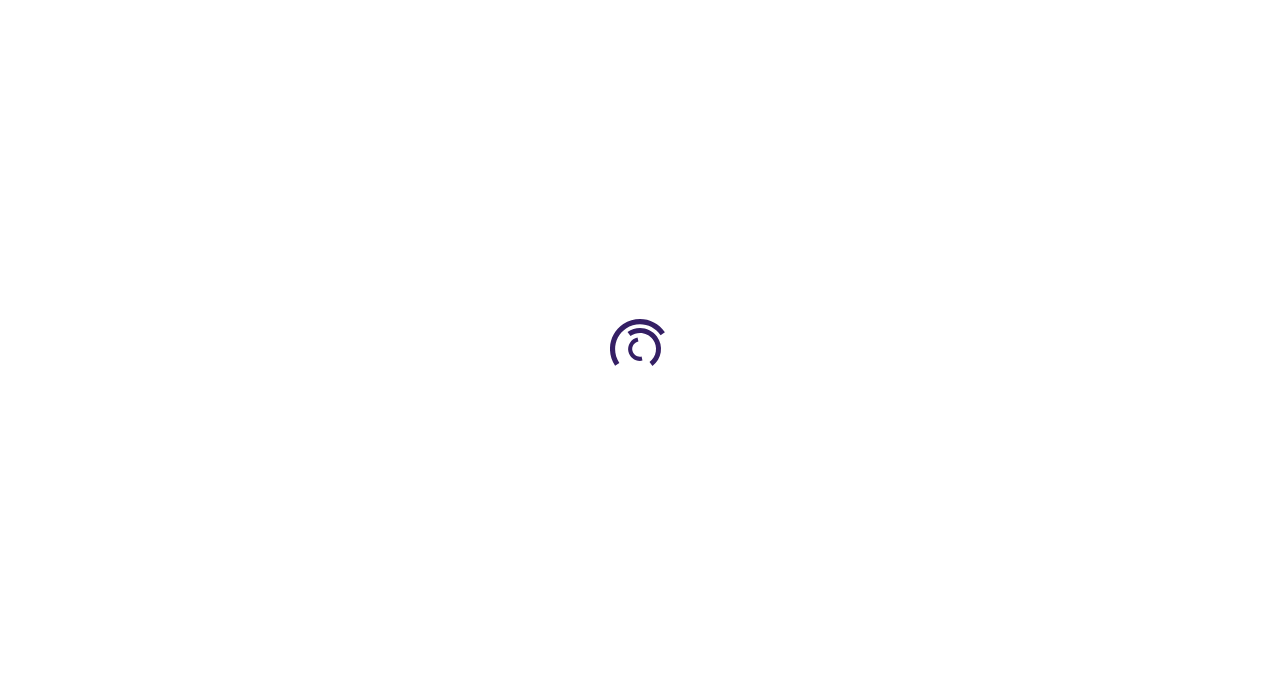 type on "0" 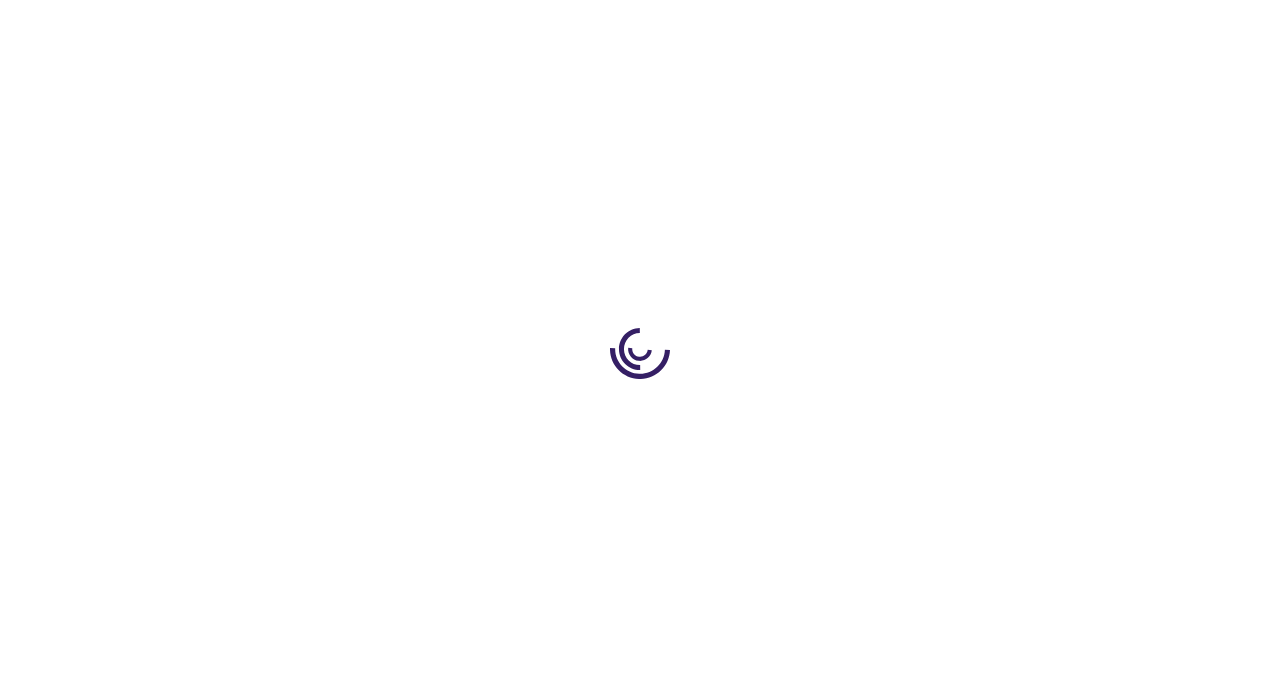 type on "0" 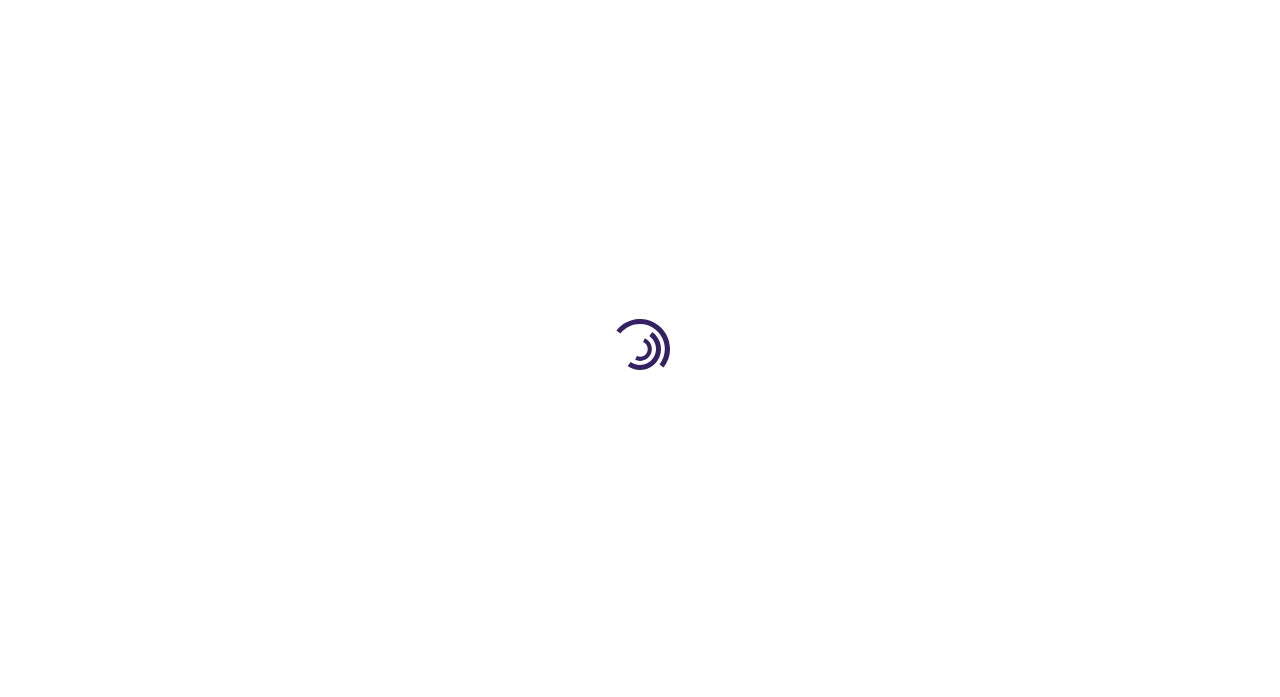 type on "0" 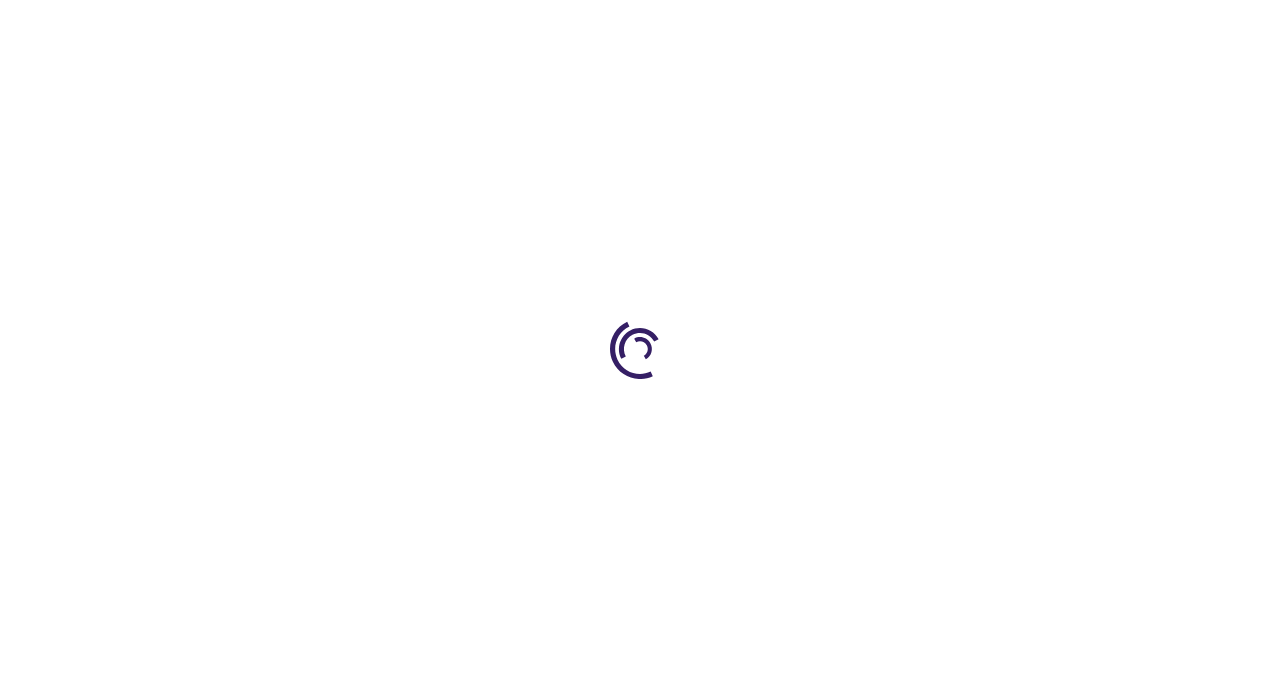 scroll, scrollTop: 0, scrollLeft: 0, axis: both 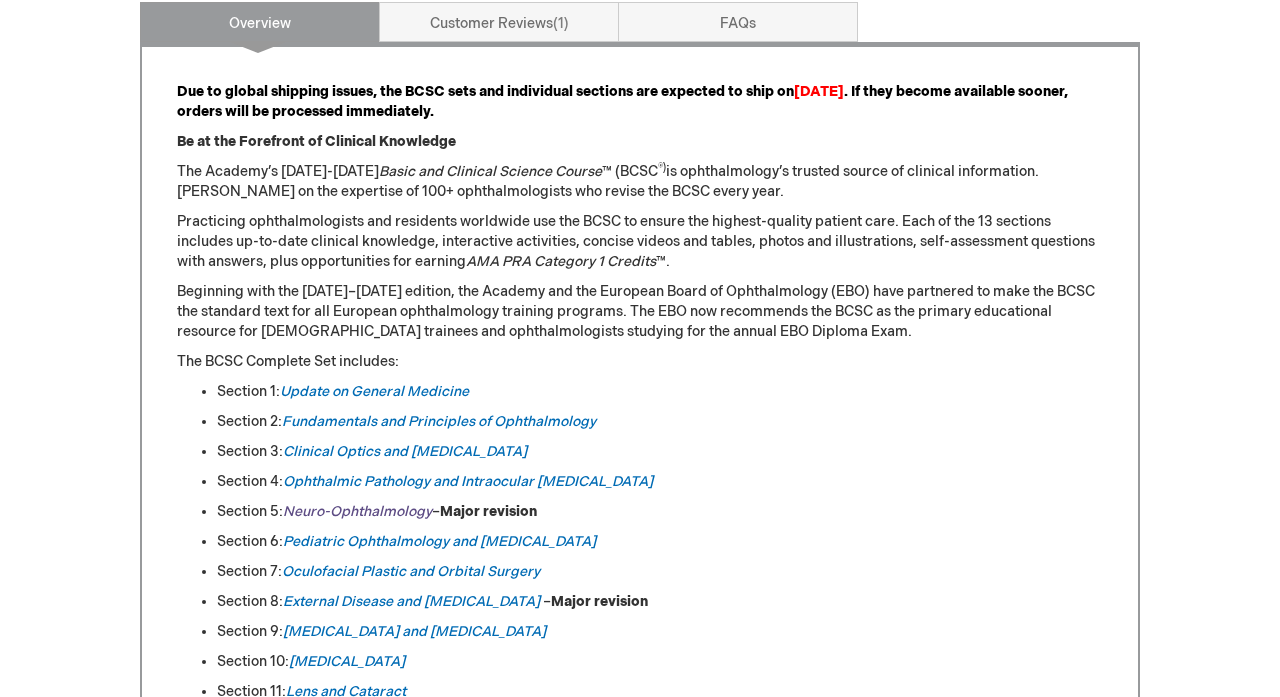 click on "Neuro-Ophthalmology" at bounding box center [357, 511] 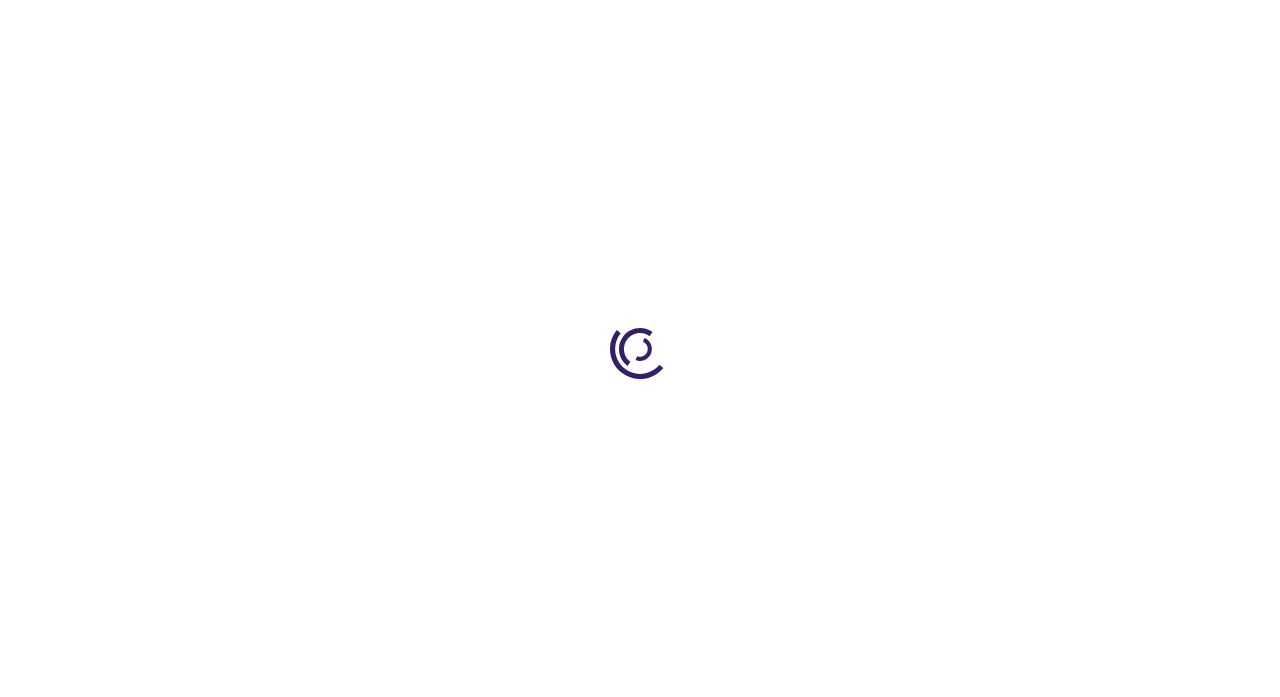 scroll, scrollTop: 0, scrollLeft: 0, axis: both 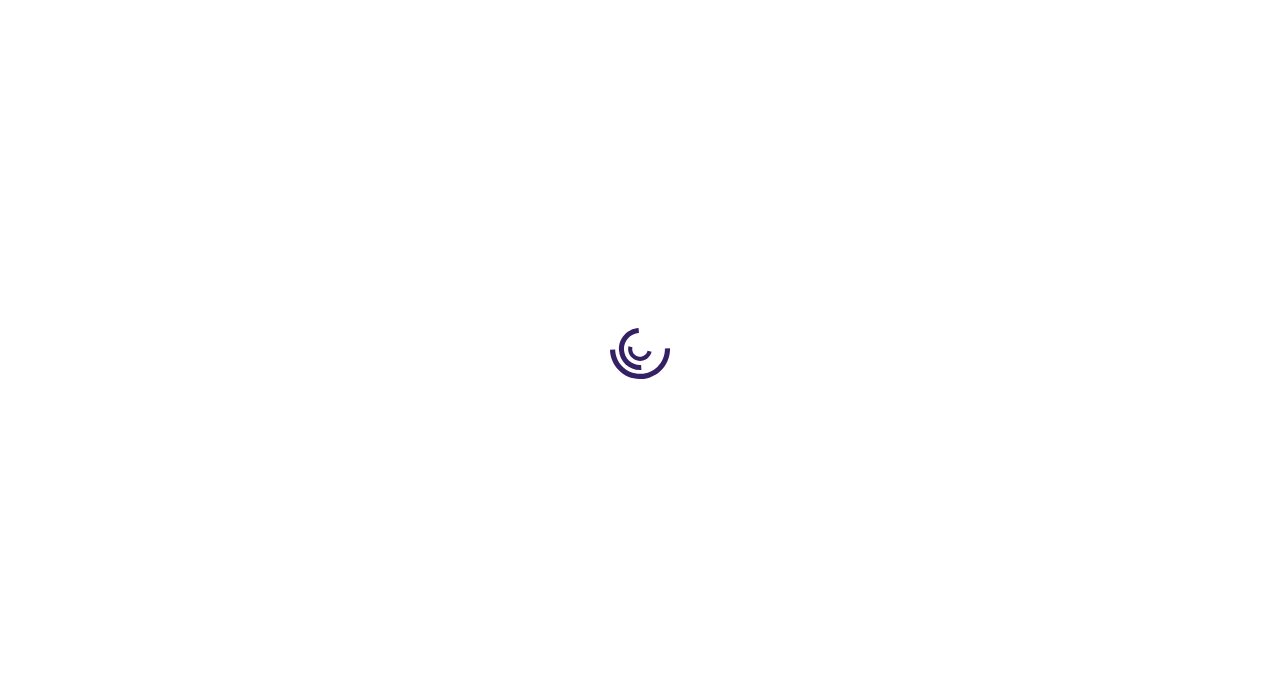 type on "0" 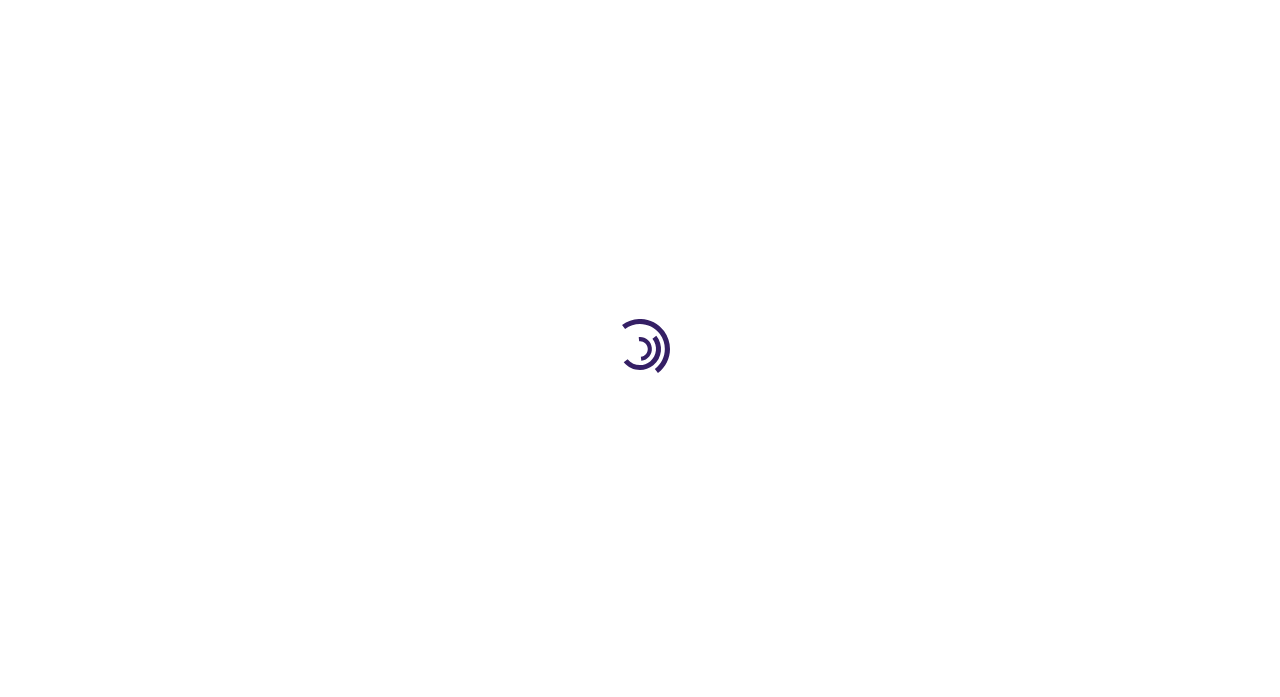 type on "0" 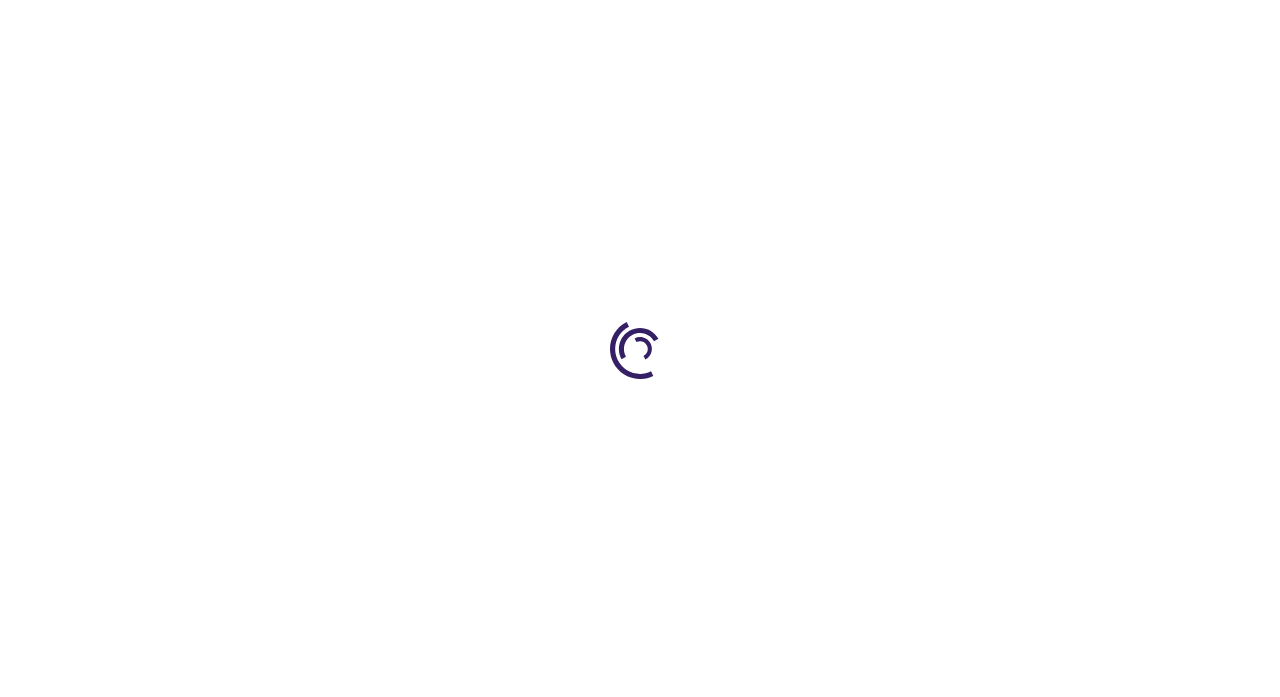 type on "0" 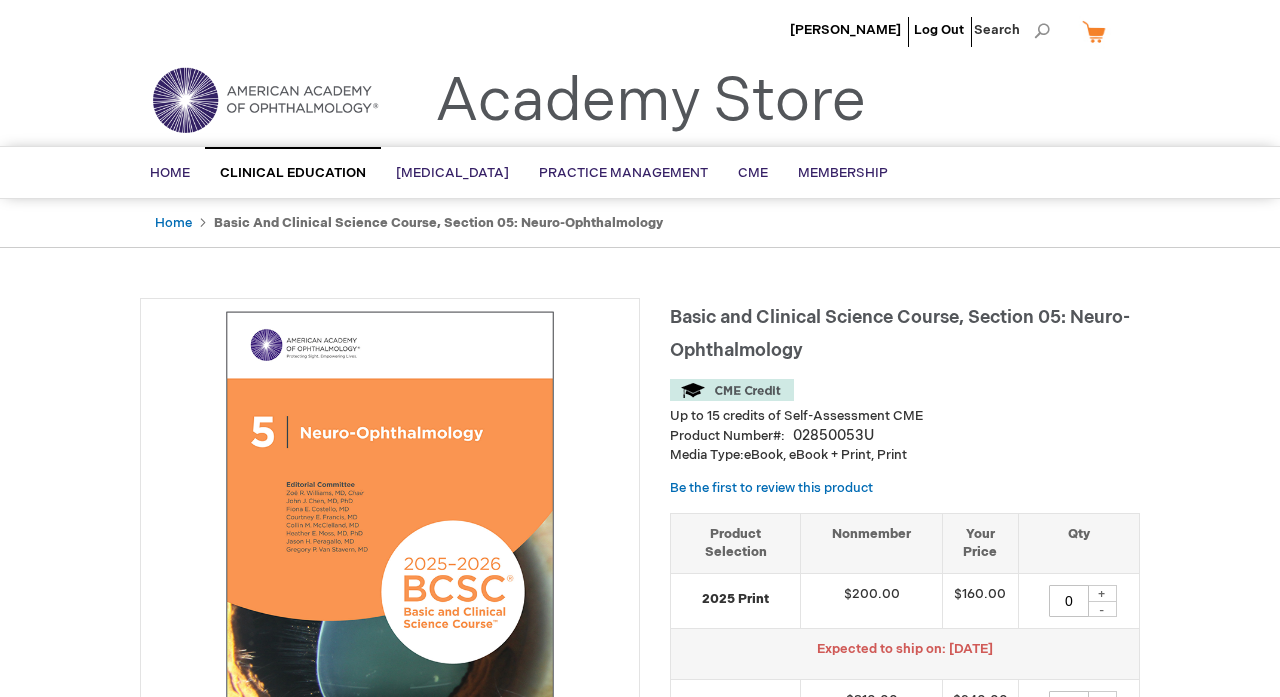 scroll, scrollTop: 0, scrollLeft: 0, axis: both 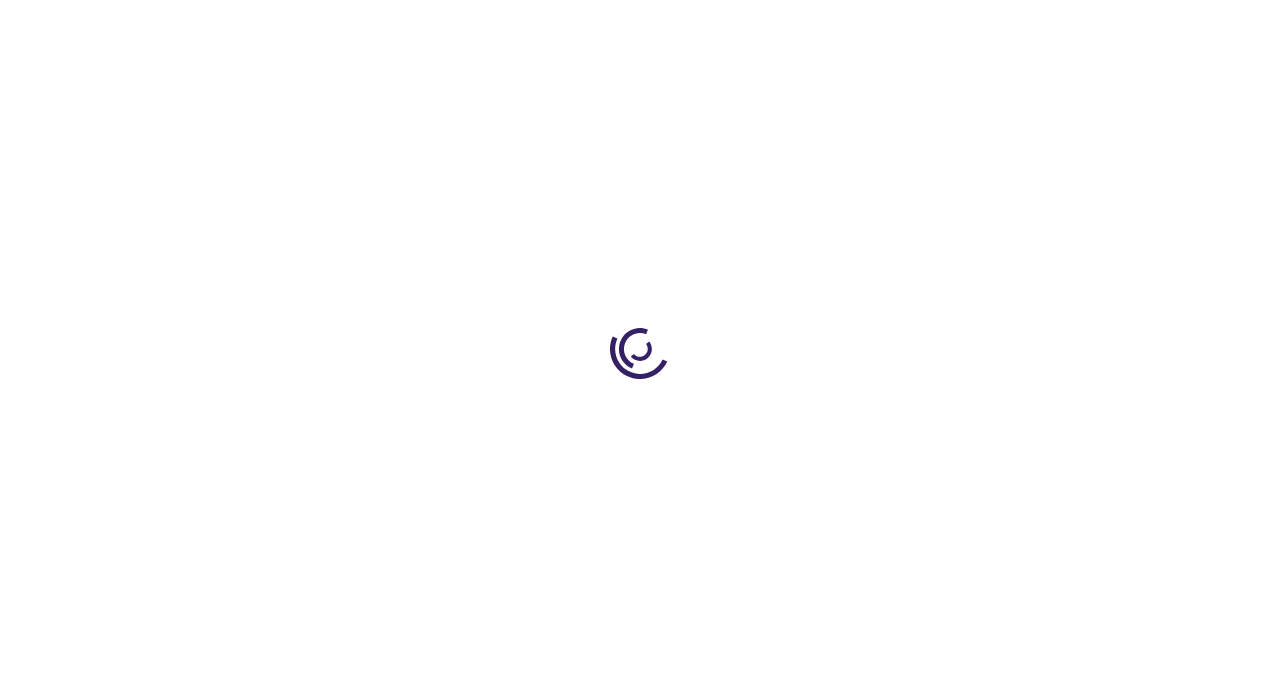 type on "0" 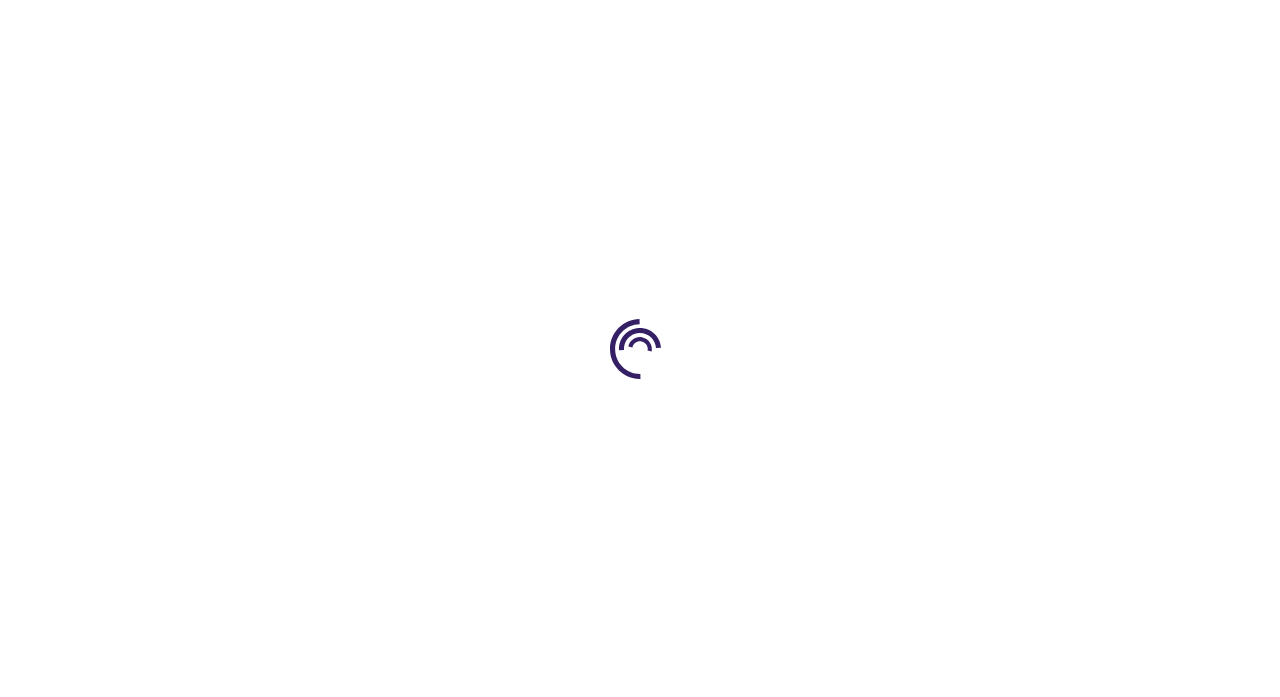 type on "0" 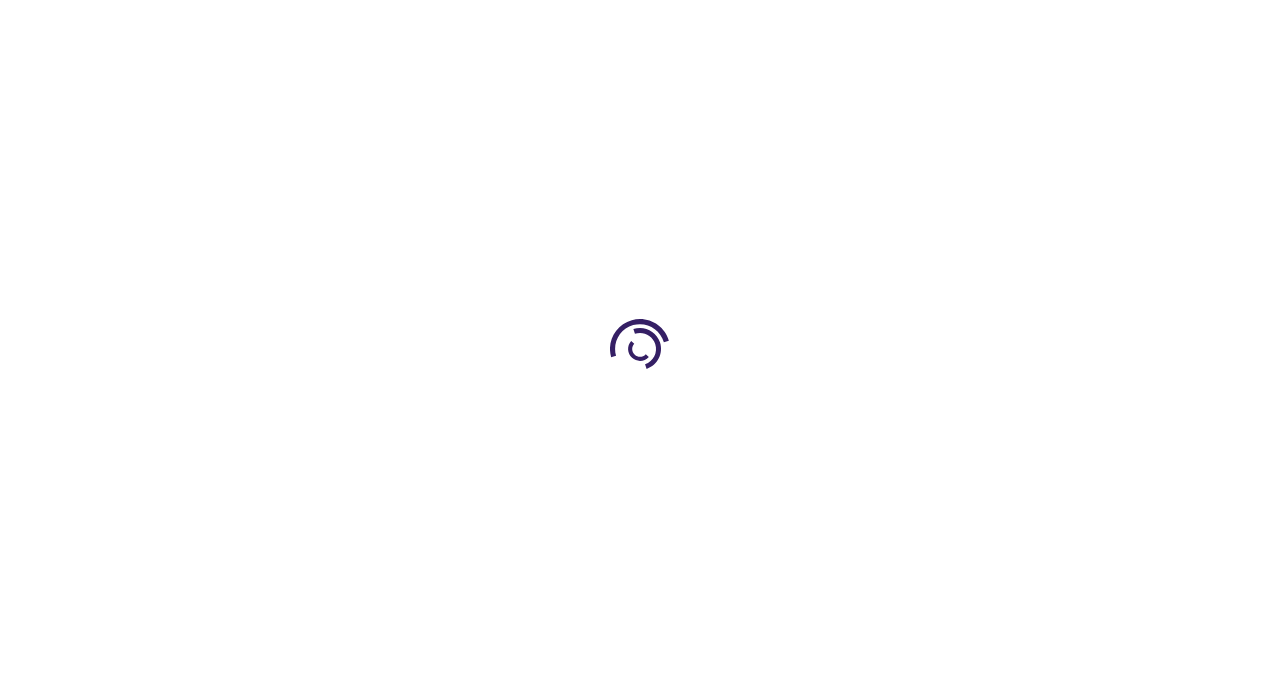 type on "0" 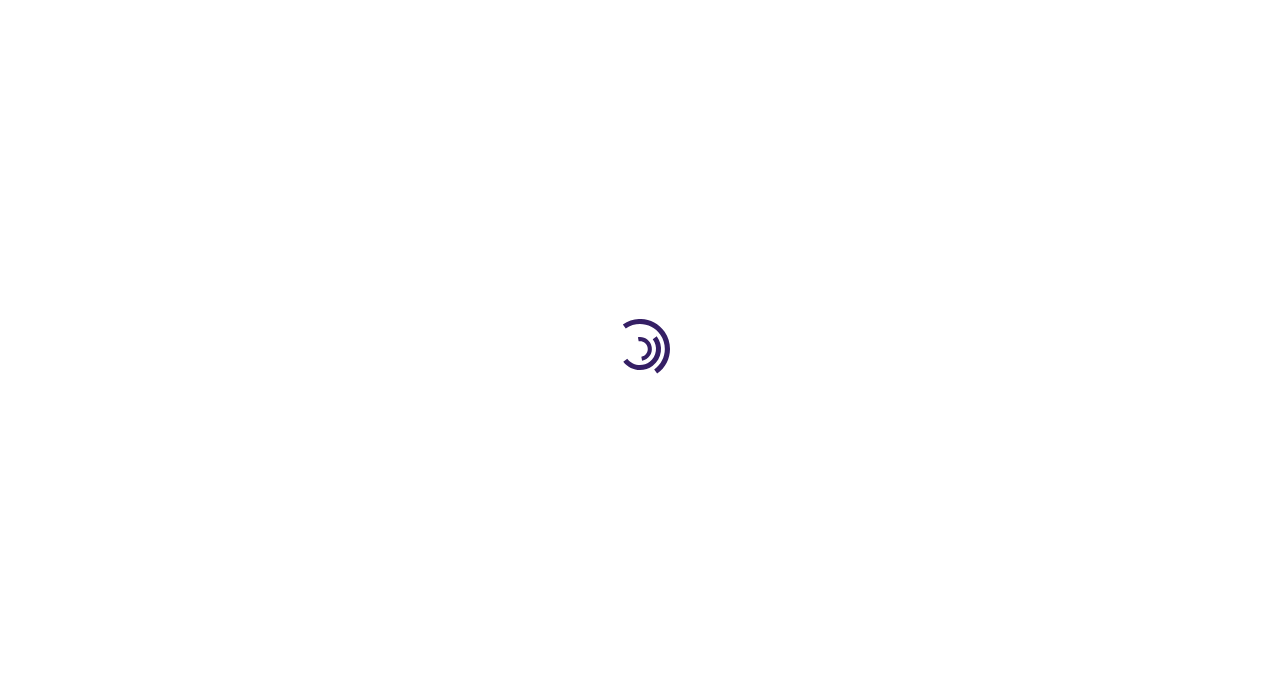 scroll, scrollTop: 0, scrollLeft: 0, axis: both 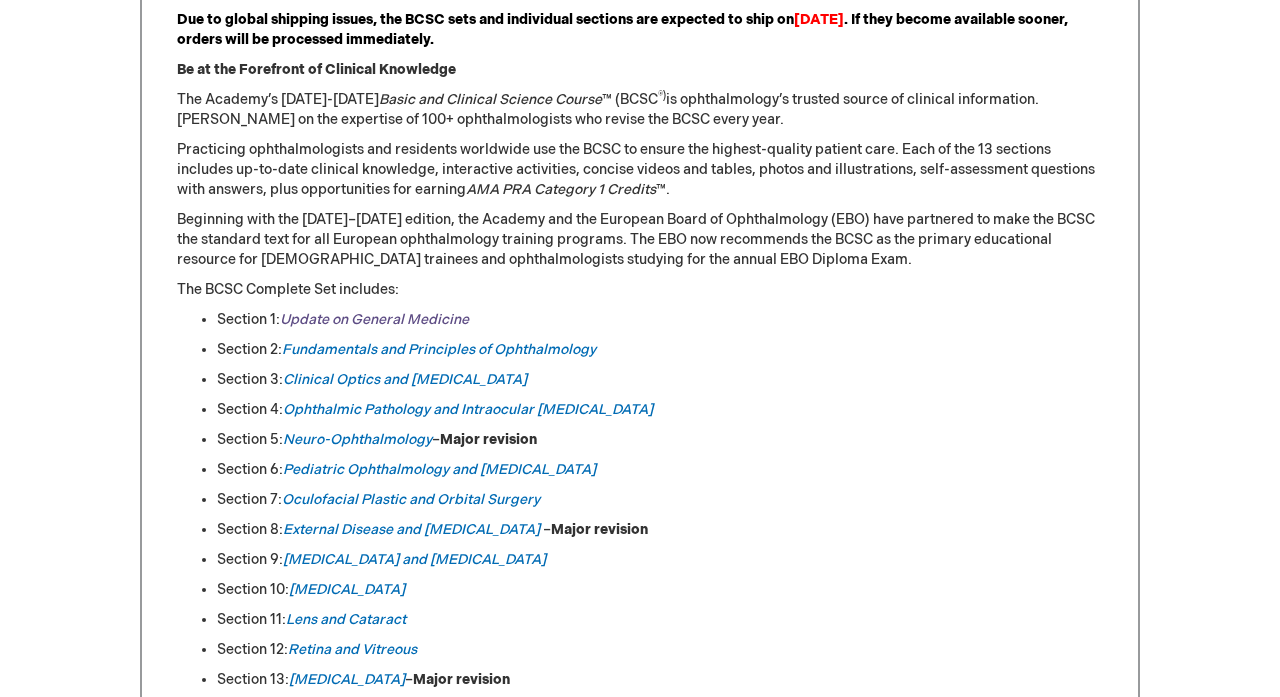 click on "Update on General Medicine" at bounding box center (374, 319) 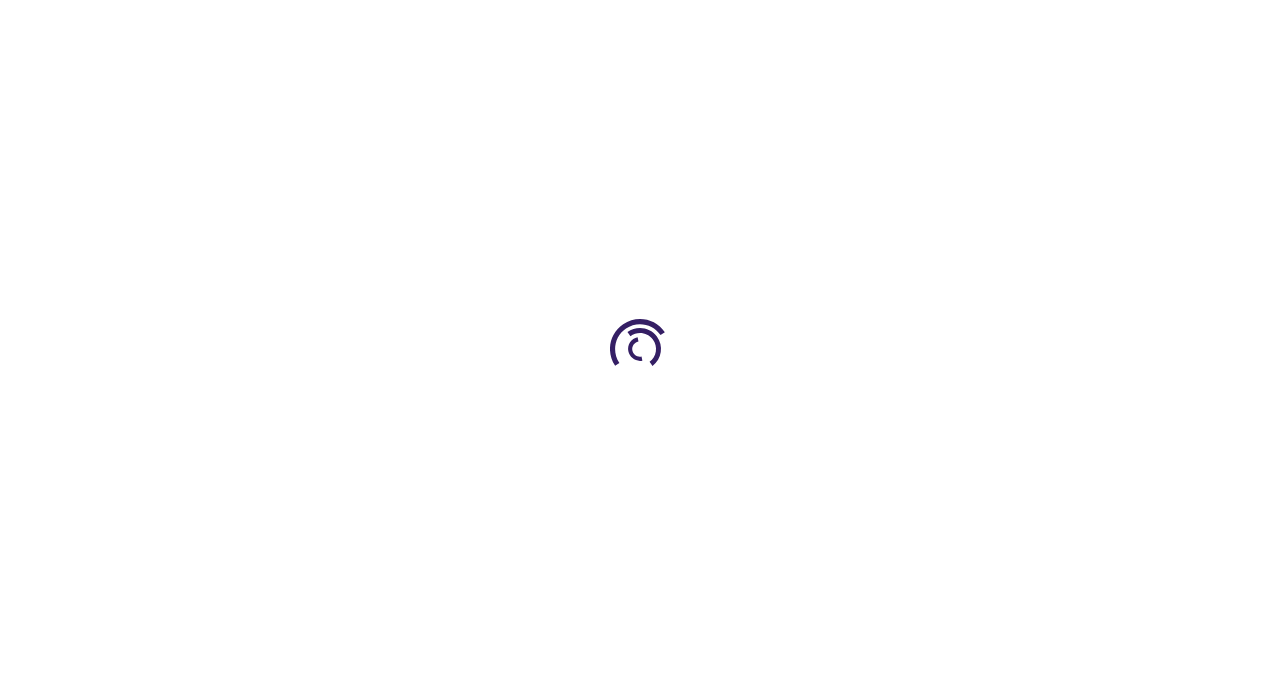 scroll, scrollTop: 0, scrollLeft: 0, axis: both 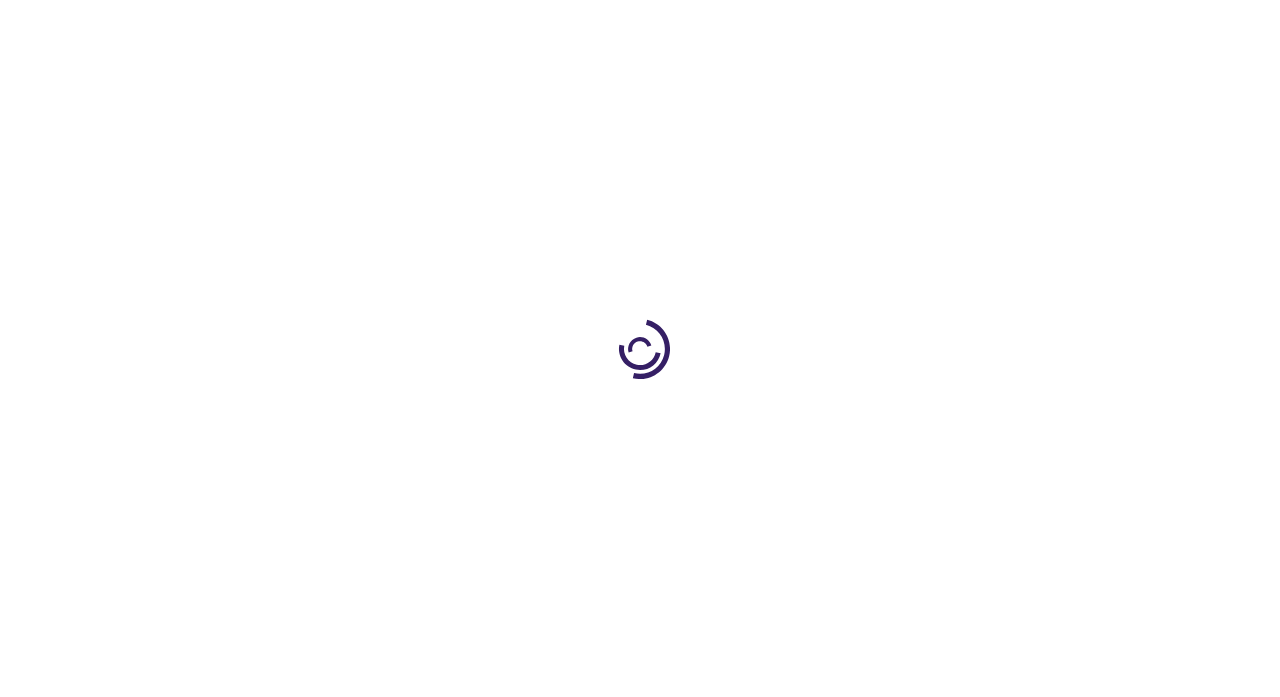 type on "0" 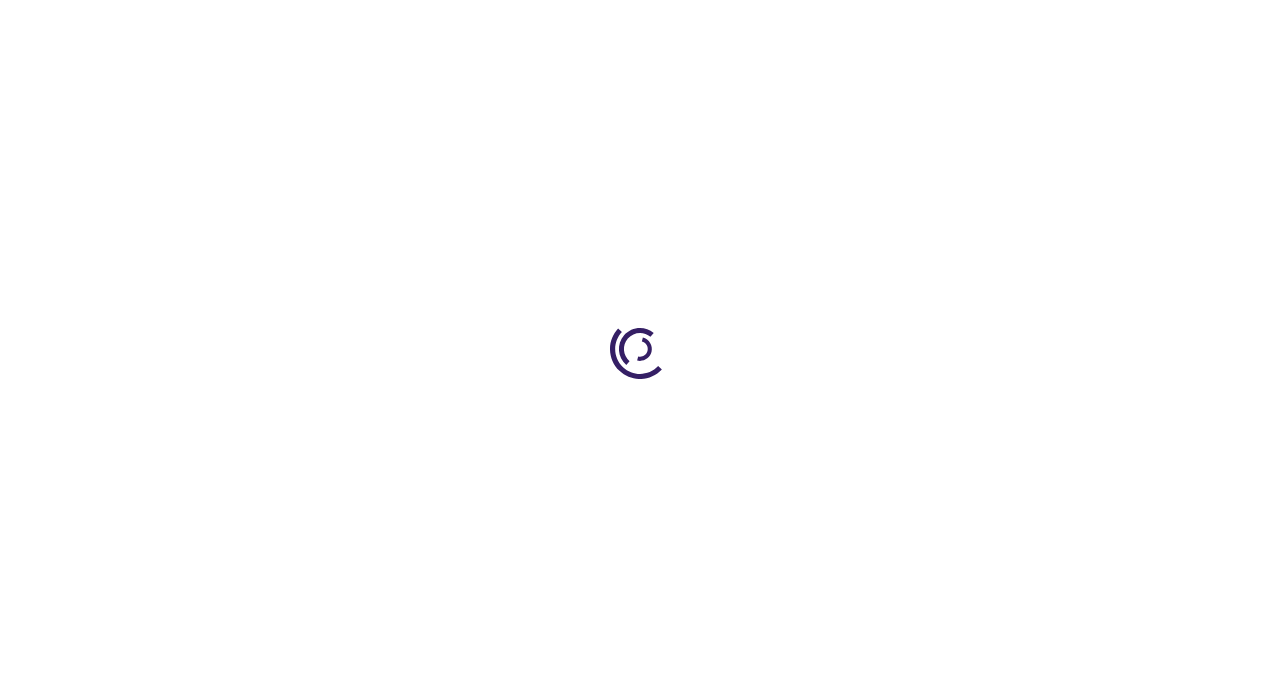 type on "0" 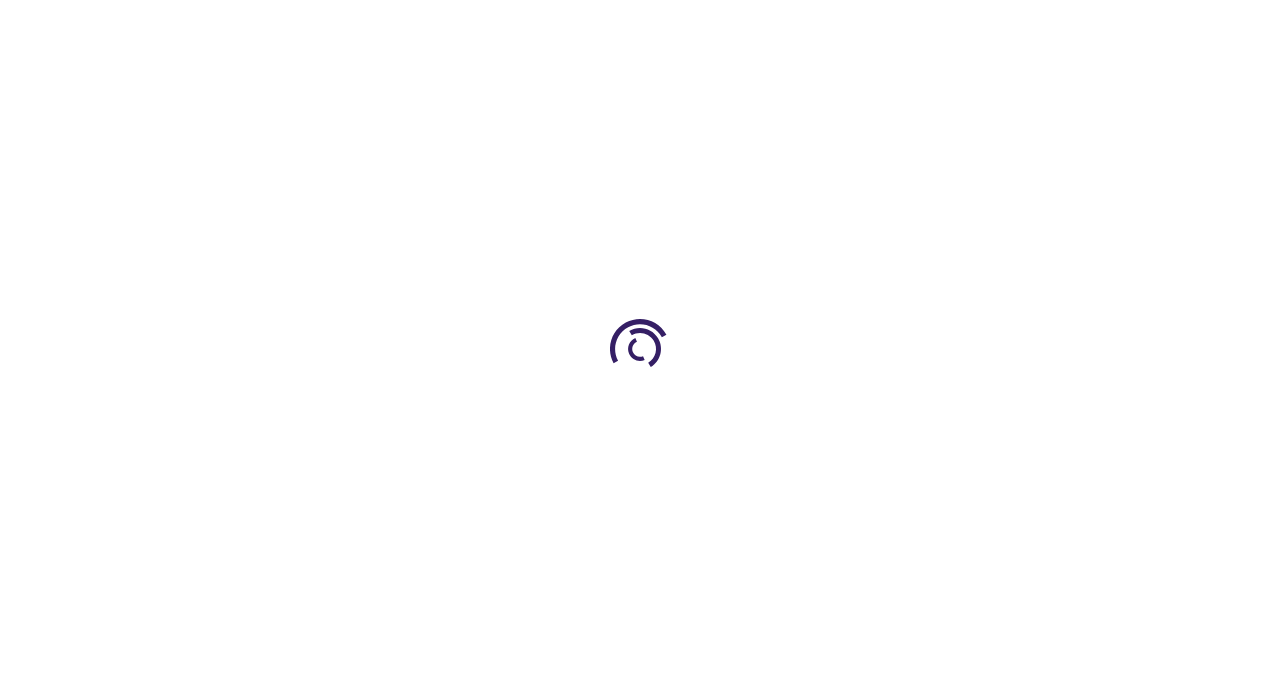 type on "0" 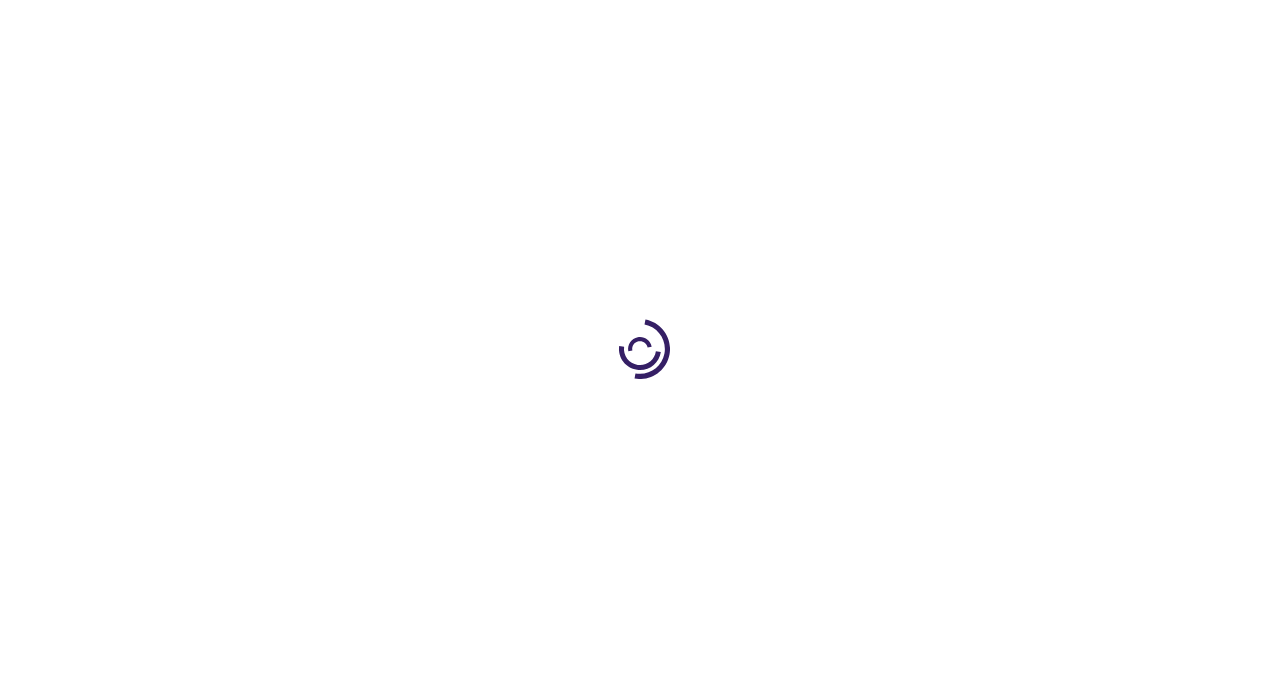 scroll, scrollTop: 0, scrollLeft: 0, axis: both 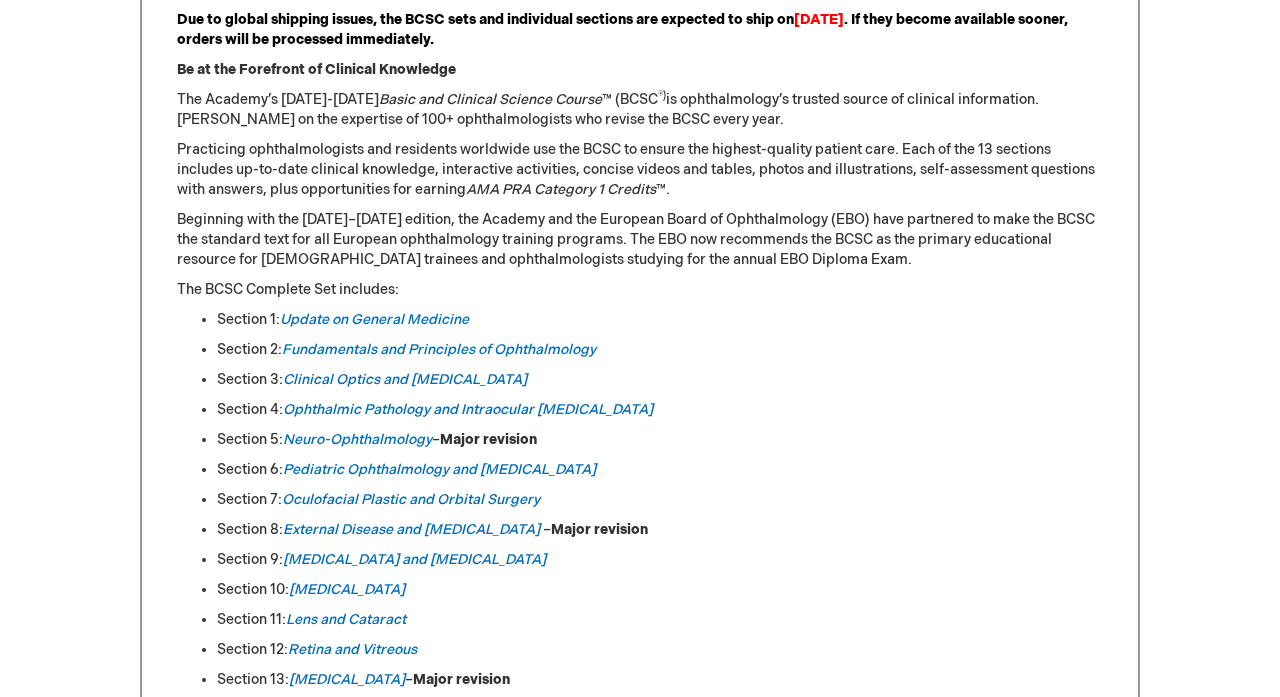 type on "0" 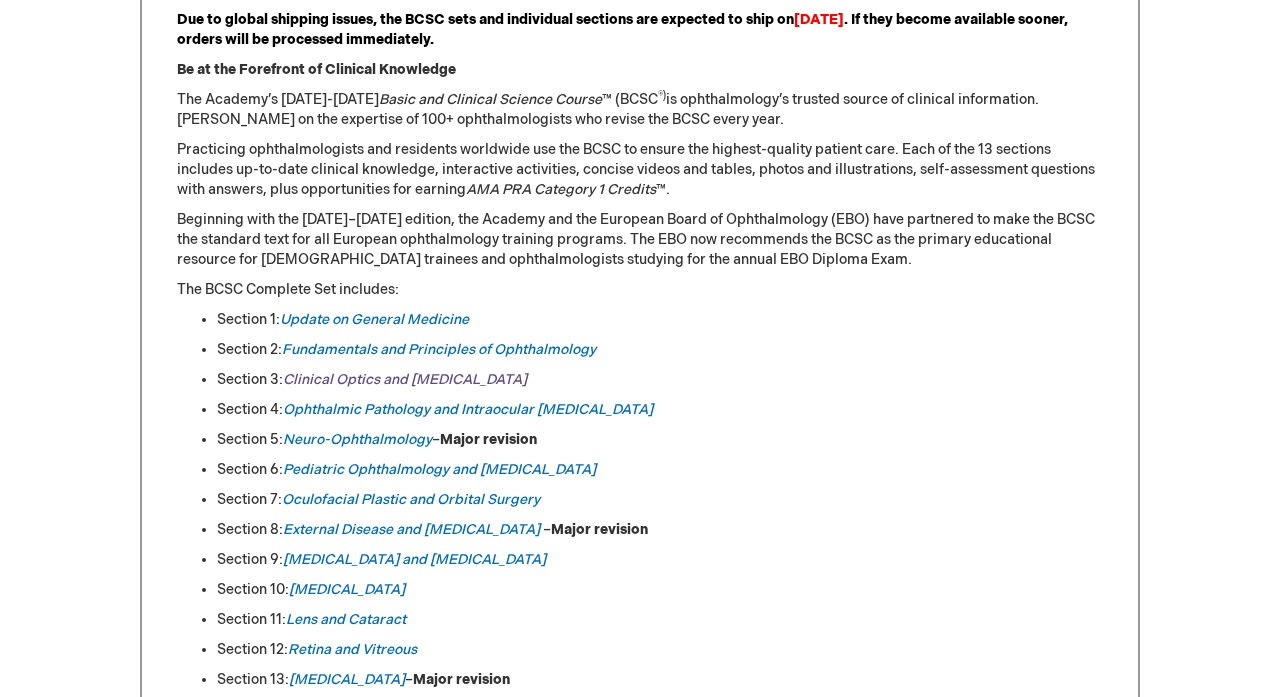 click on "Clinical Optics and Vision Rehabilitation" at bounding box center [405, 379] 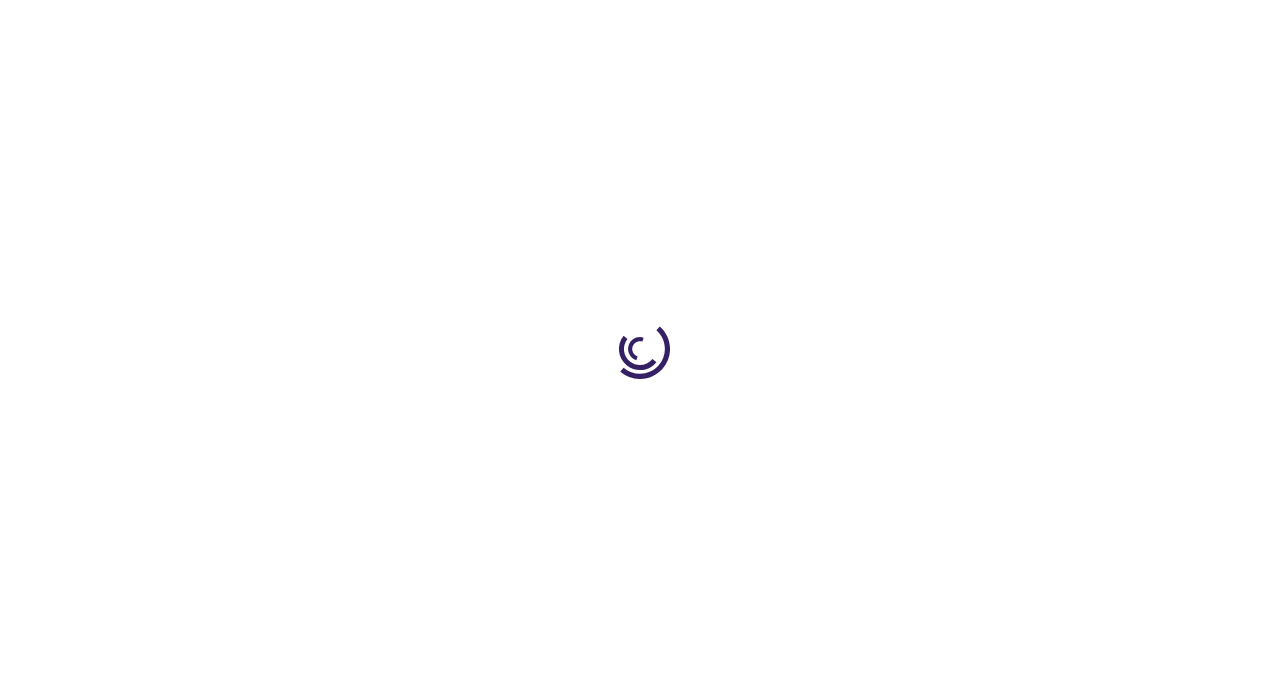 scroll, scrollTop: 0, scrollLeft: 0, axis: both 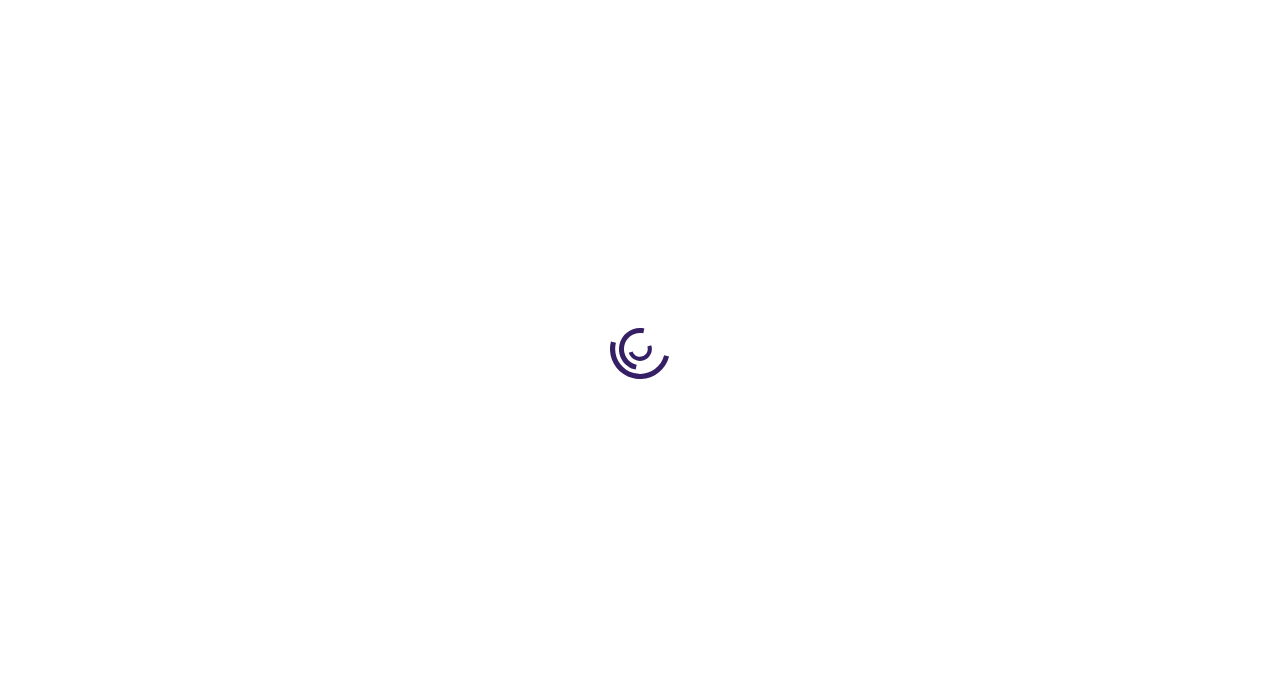 type on "0" 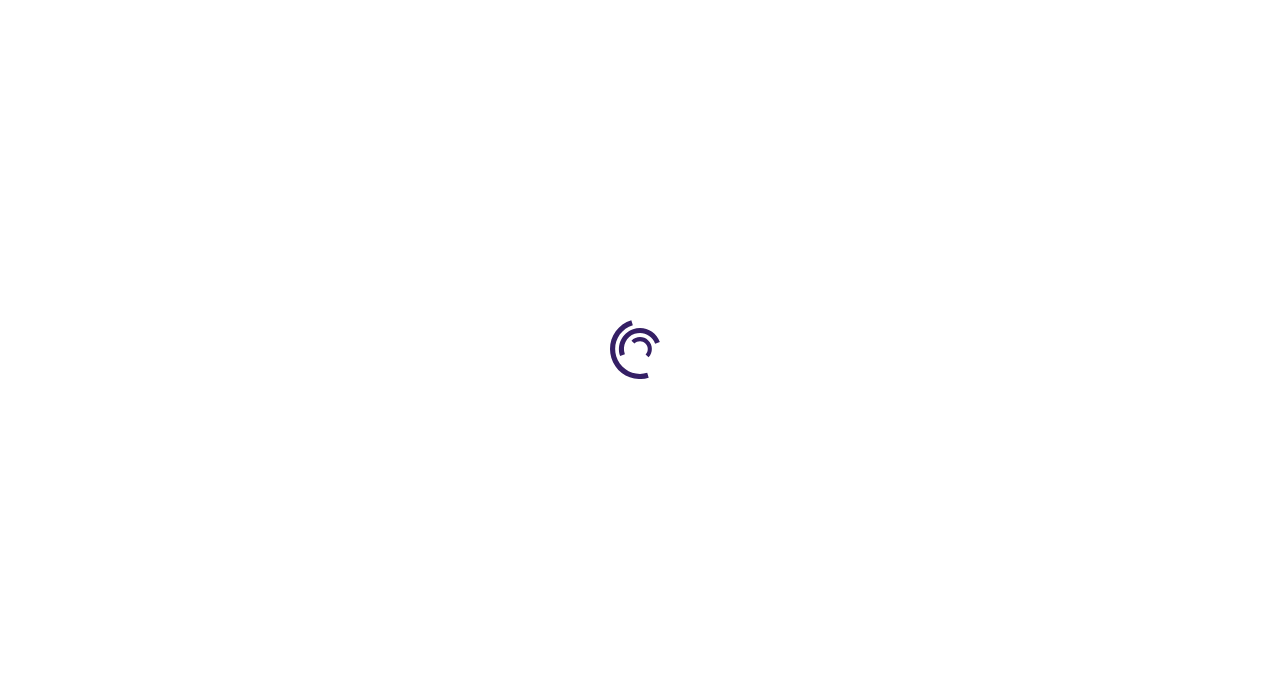 type on "0" 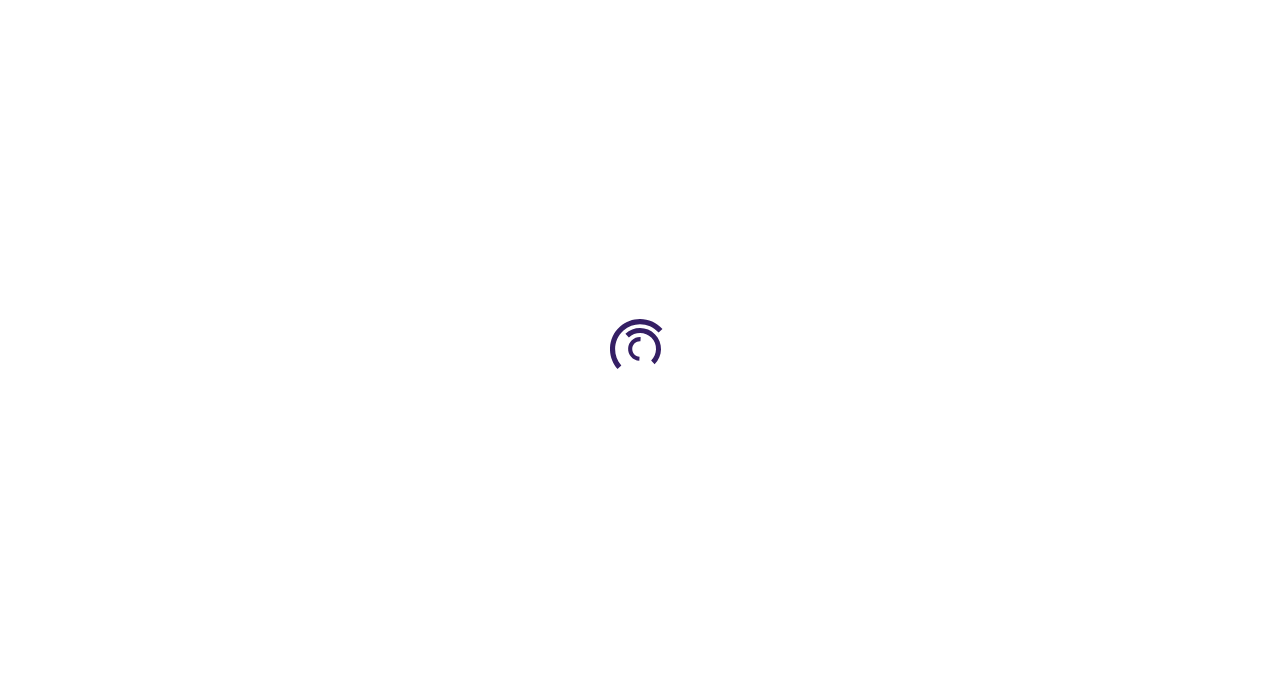 type on "0" 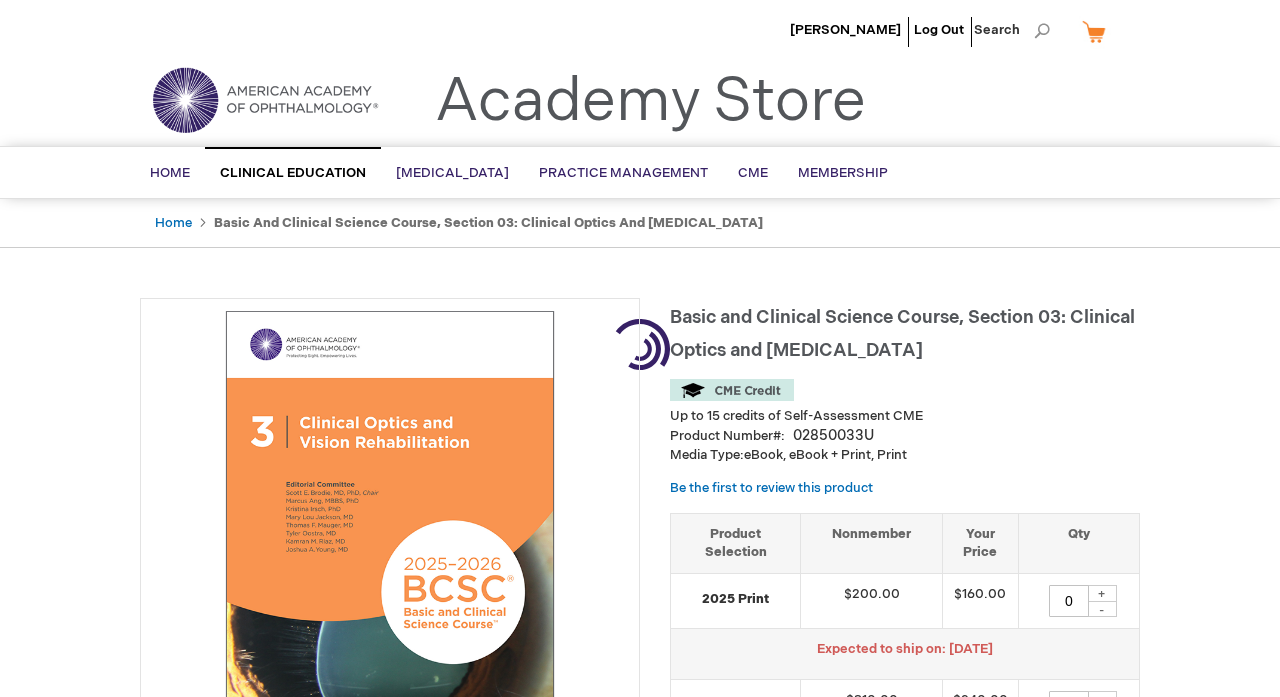 scroll, scrollTop: 0, scrollLeft: 0, axis: both 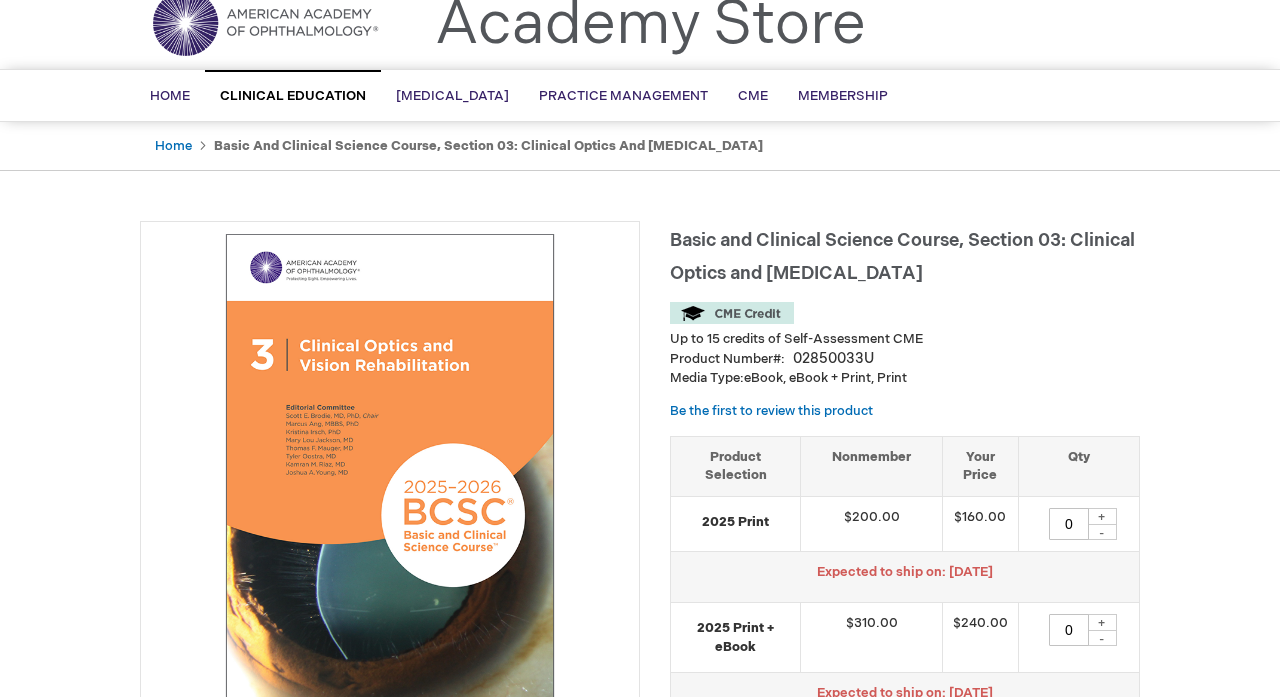 click on "[PERSON_NAME]
Log Out
Search
My Cart
CLOSE RECENTLY ADDED ITEM(S)
Close
There are no items in your cart. Please select a category or enter a keyword in the search field to begin shopping.
Toggle Nav
Academy Store
Menu
Search
Search
×" at bounding box center (640, 1396) 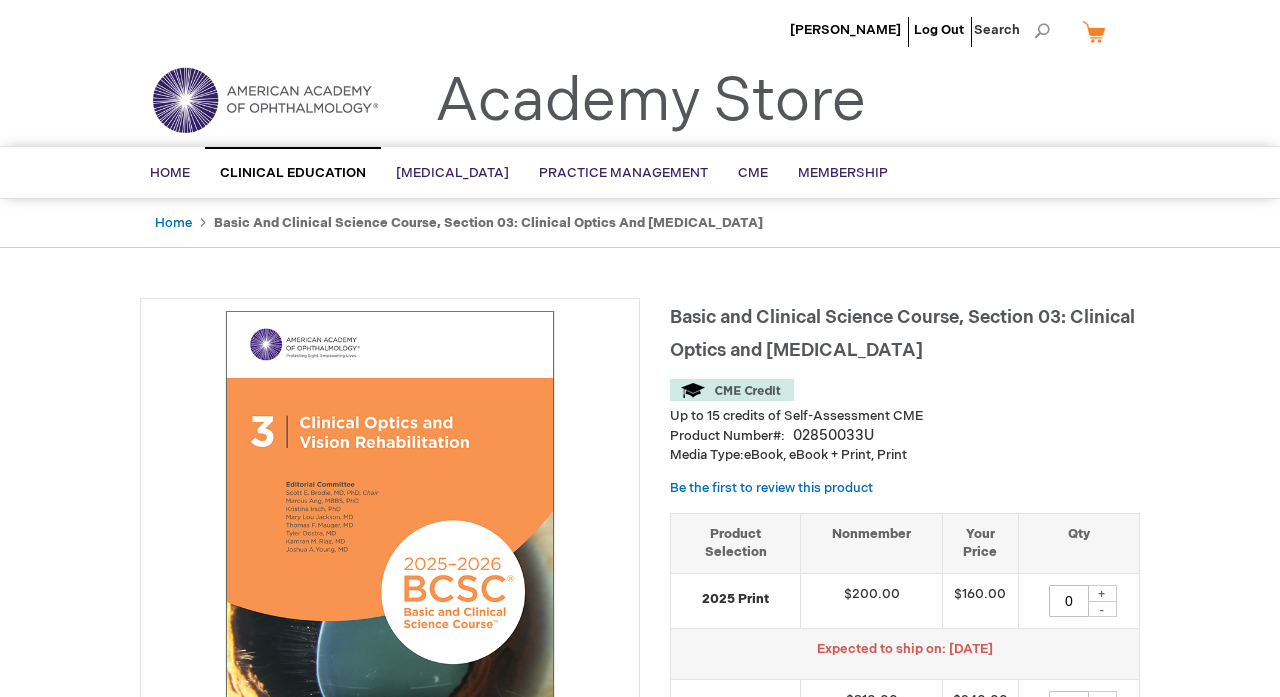 scroll, scrollTop: 0, scrollLeft: 0, axis: both 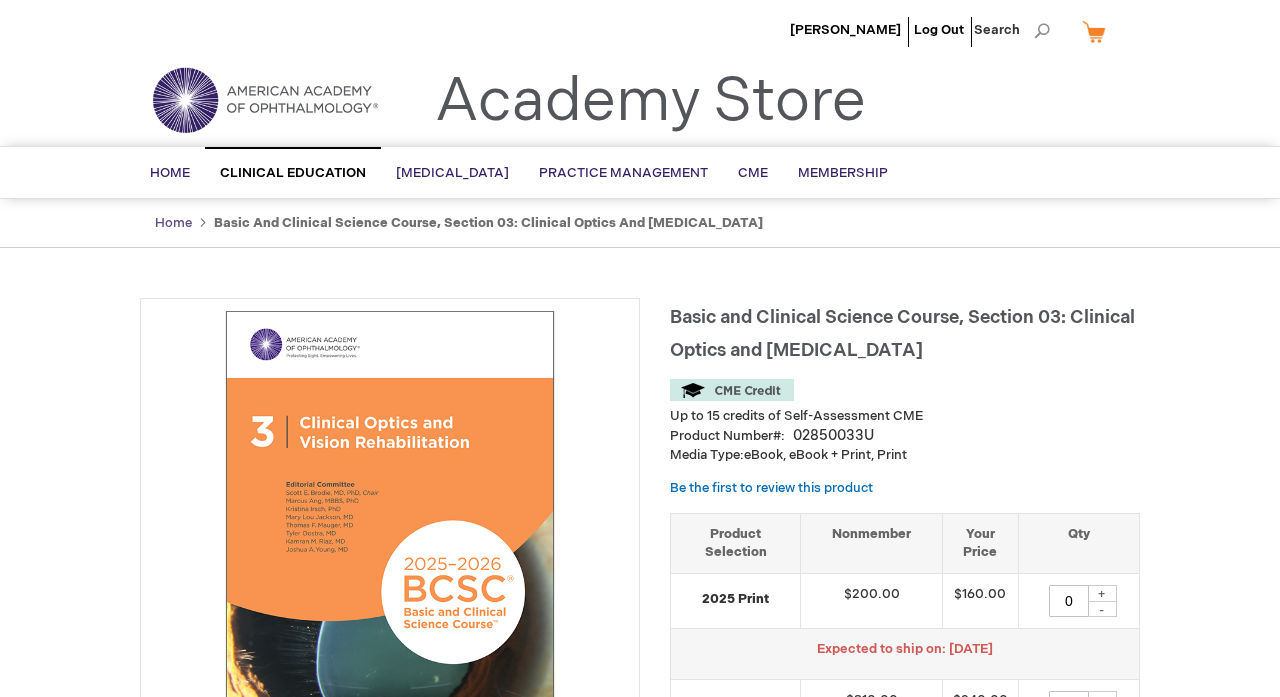 click on "Home" at bounding box center (173, 223) 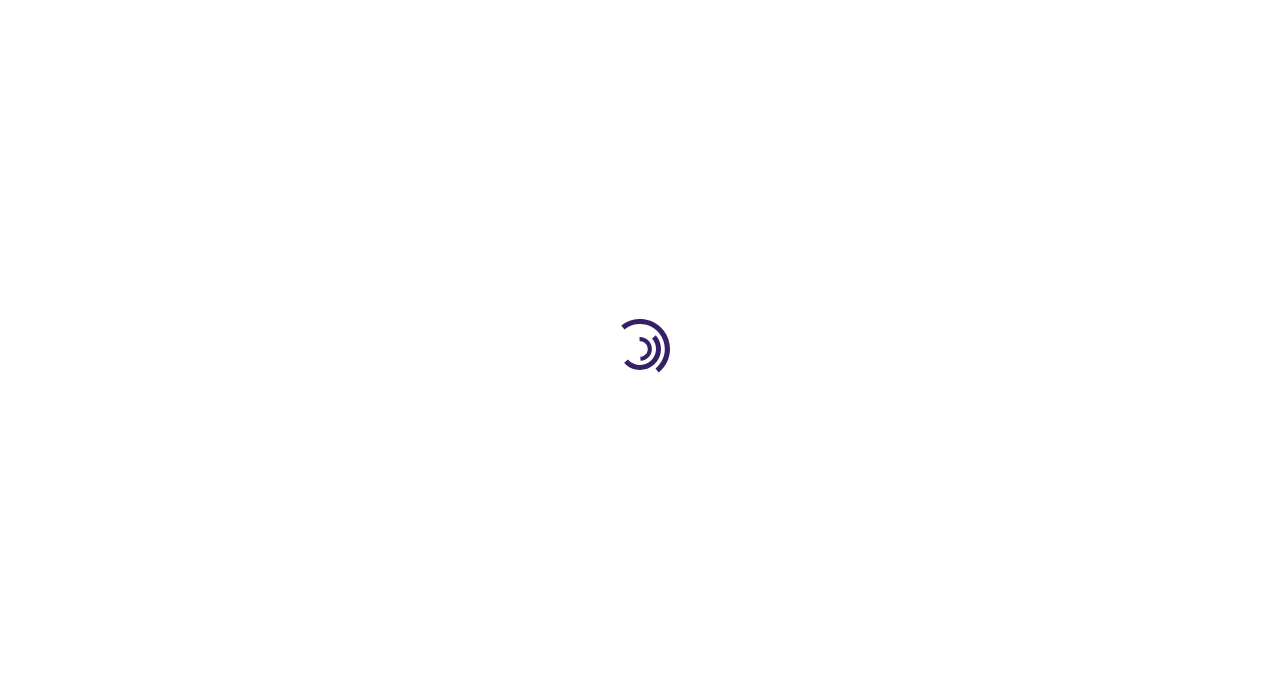 scroll, scrollTop: 0, scrollLeft: 0, axis: both 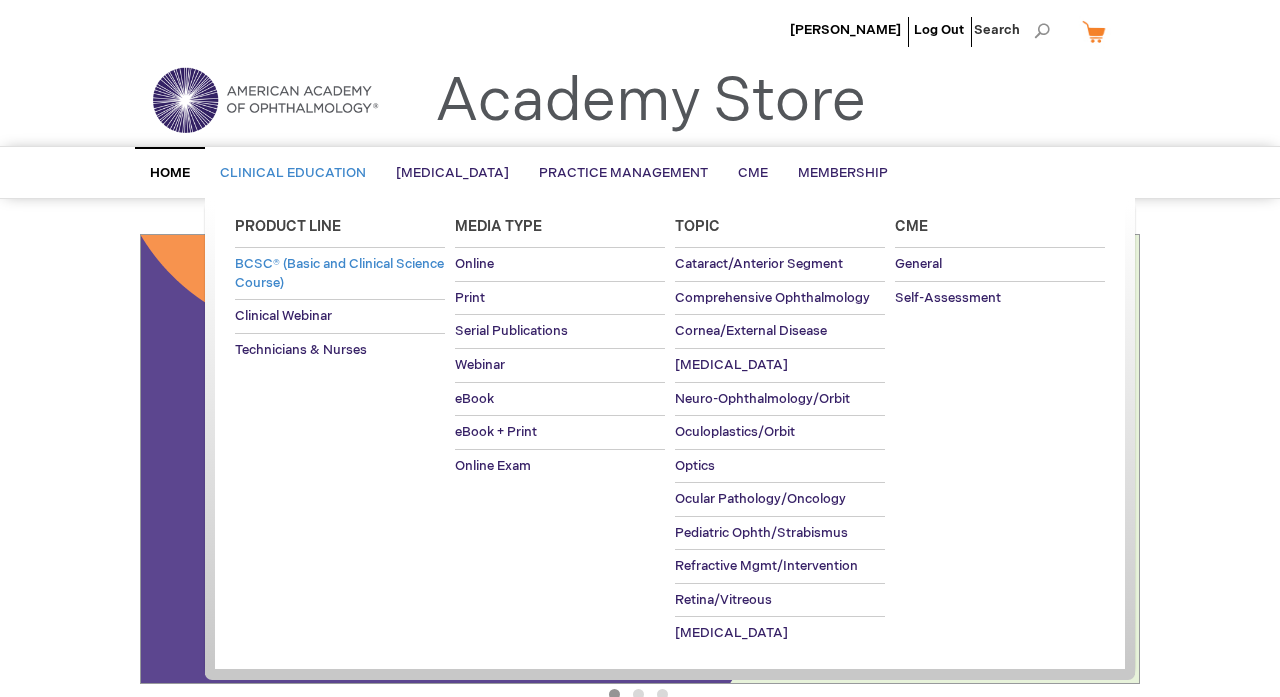 click on "BCSC® (Basic and Clinical Science Course)" at bounding box center (339, 273) 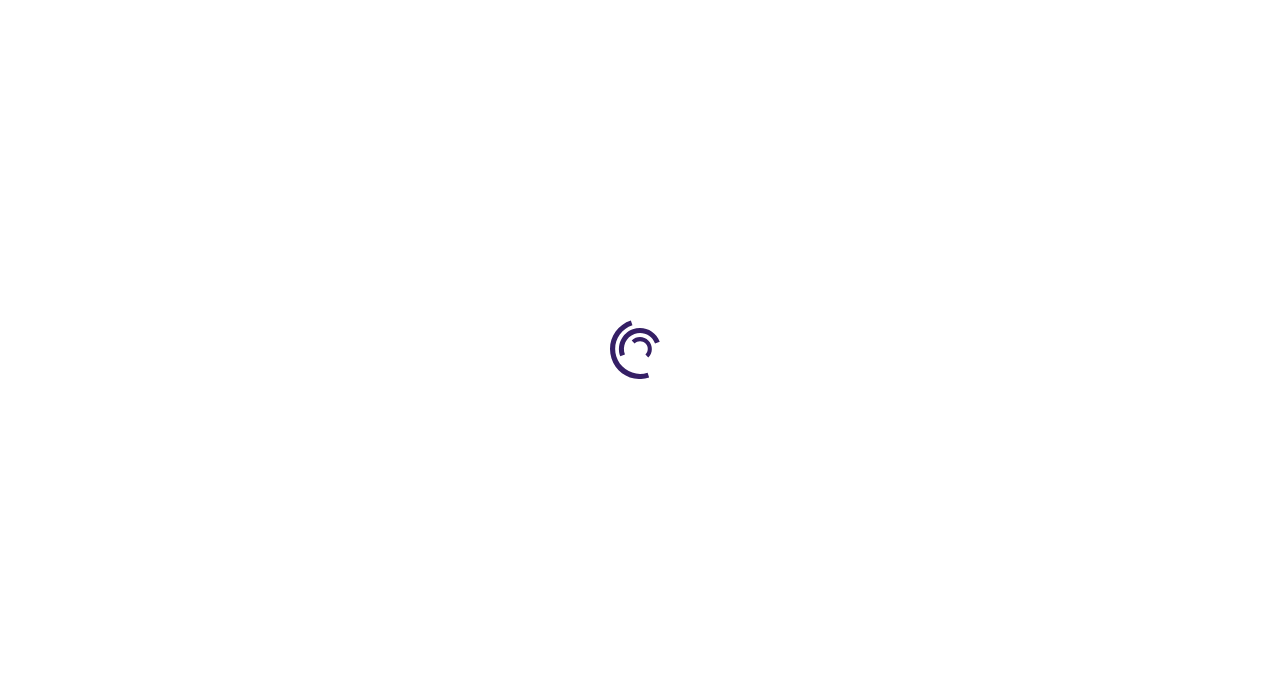 scroll, scrollTop: 0, scrollLeft: 0, axis: both 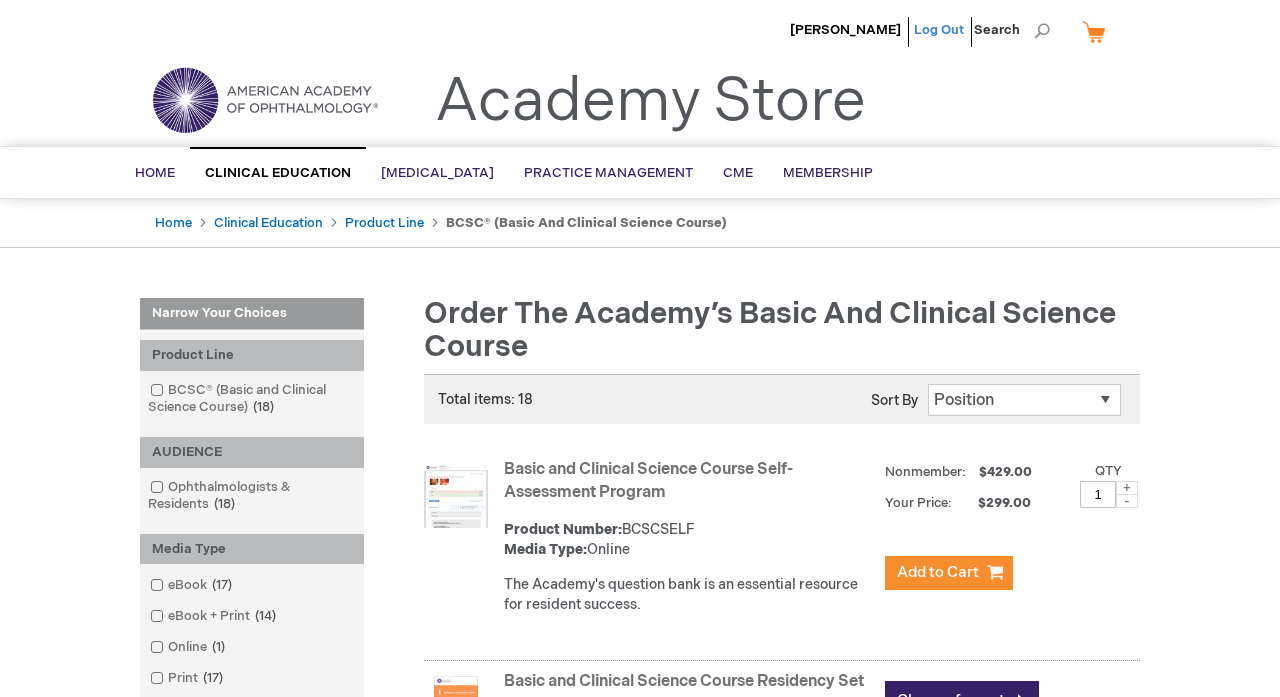 click on "Log Out" at bounding box center [939, 30] 